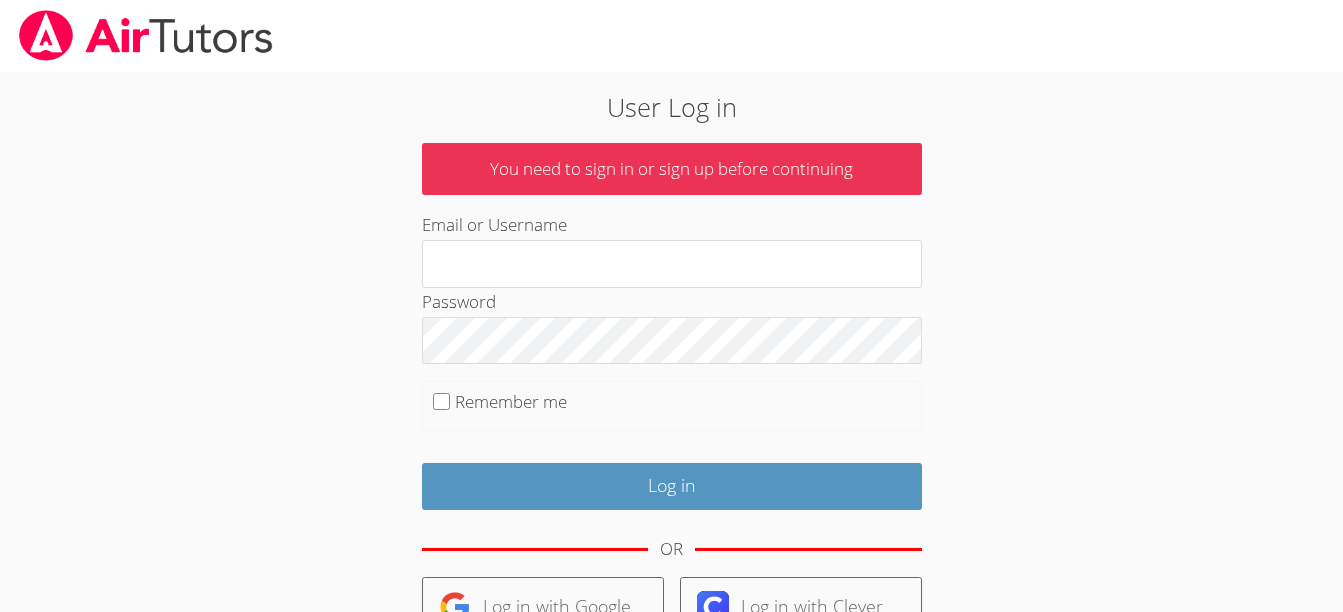 scroll, scrollTop: 0, scrollLeft: 0, axis: both 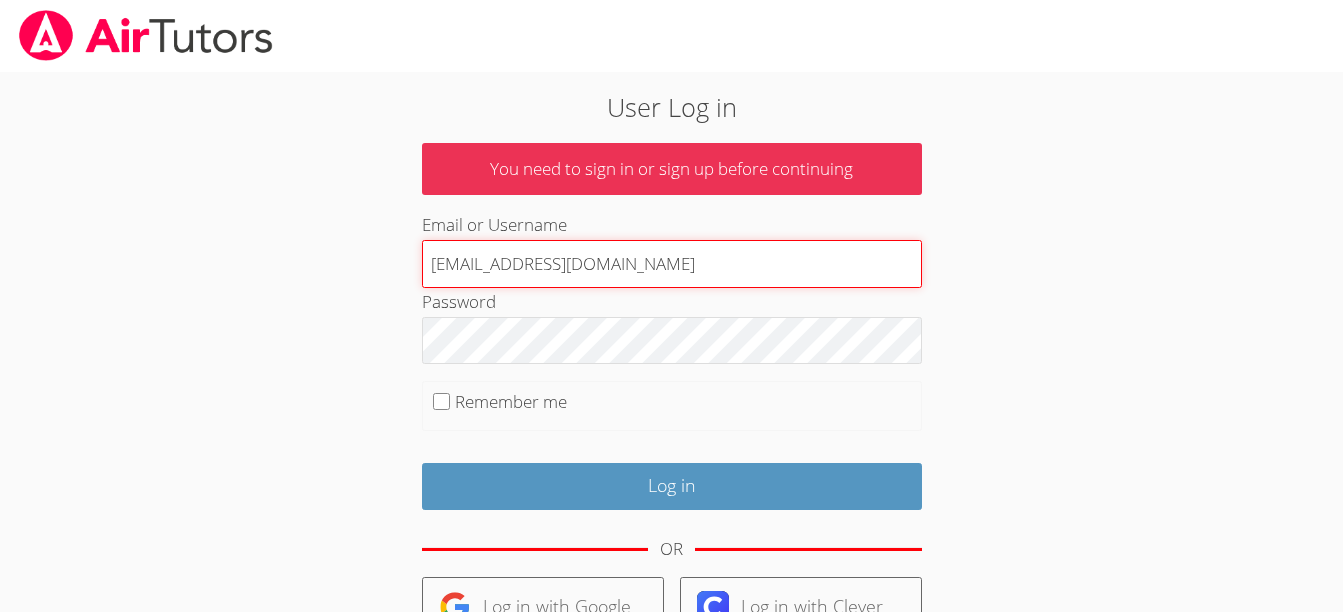 click on "terigennaro@airtutors.org" at bounding box center [672, 264] 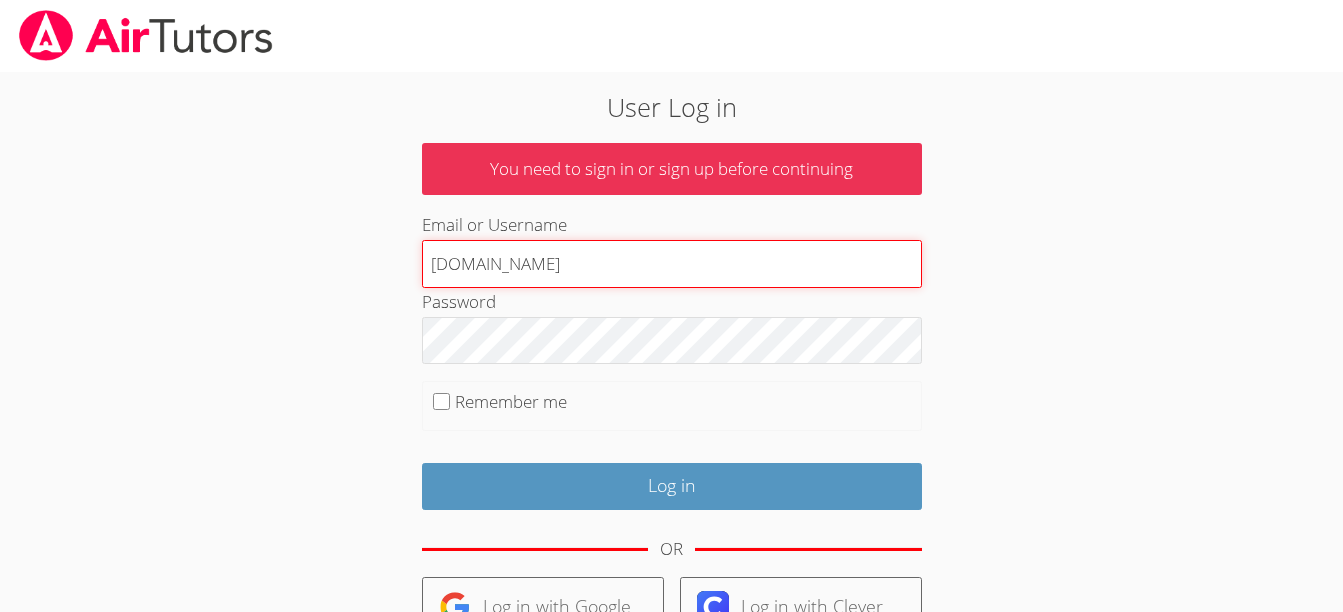 click on "terigennaroairtutors.org" at bounding box center [672, 264] 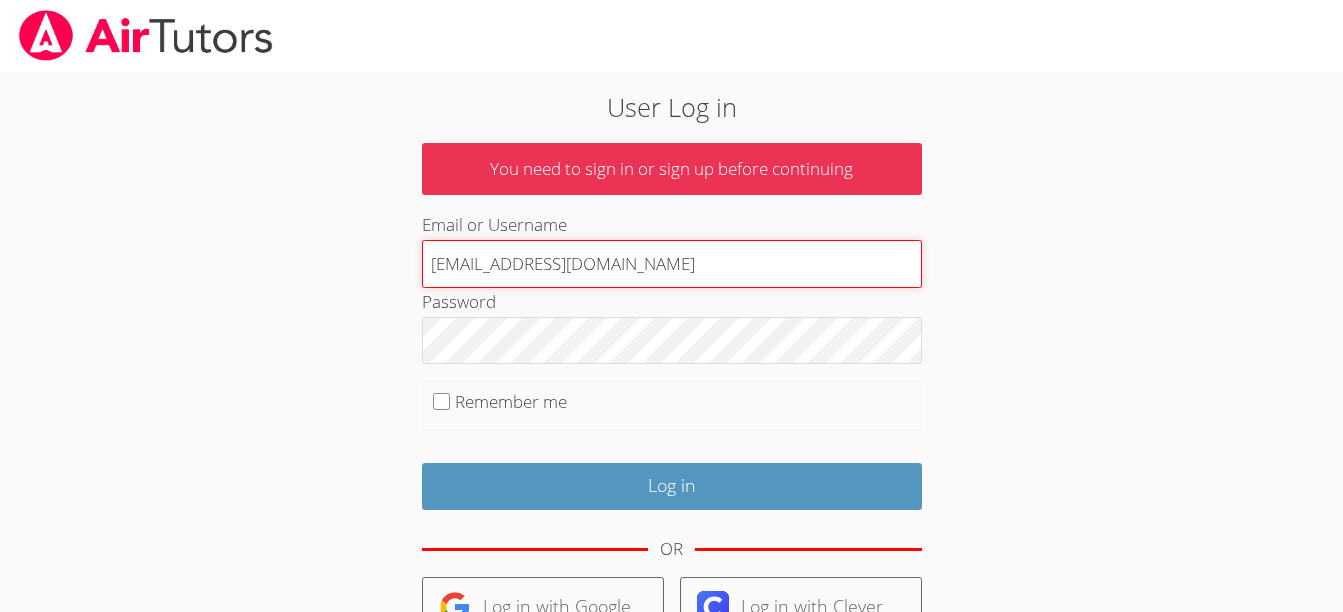 type on "terigennaroairtutor@gmail.com" 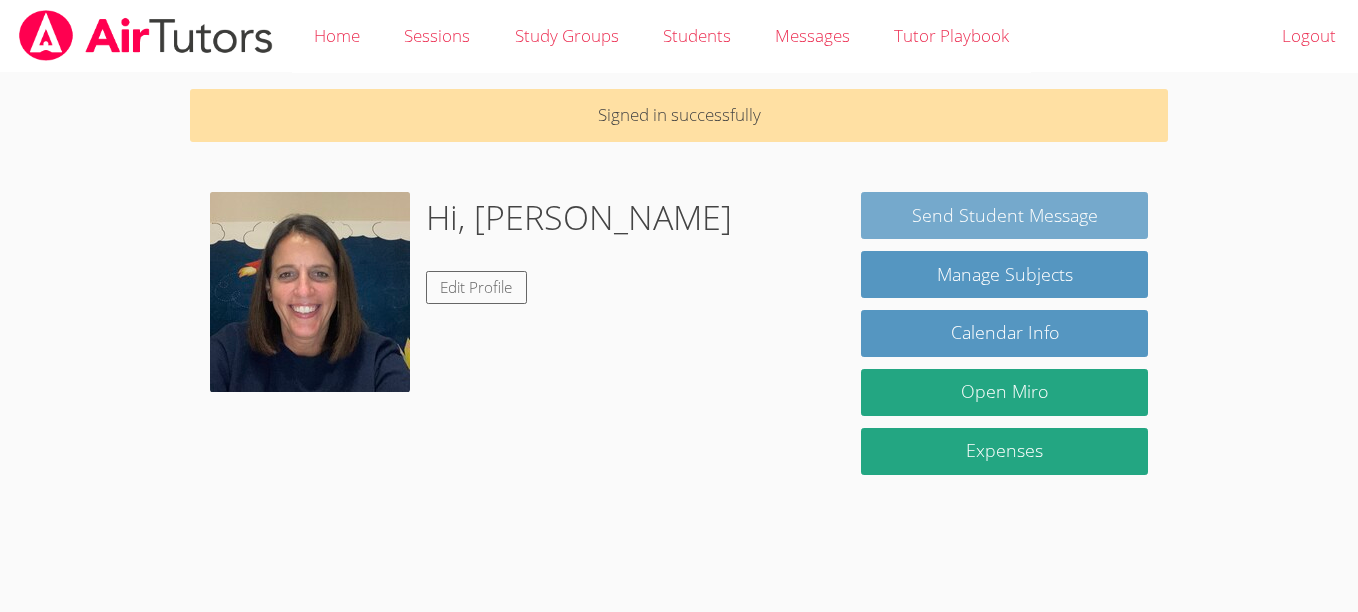 scroll, scrollTop: 0, scrollLeft: 0, axis: both 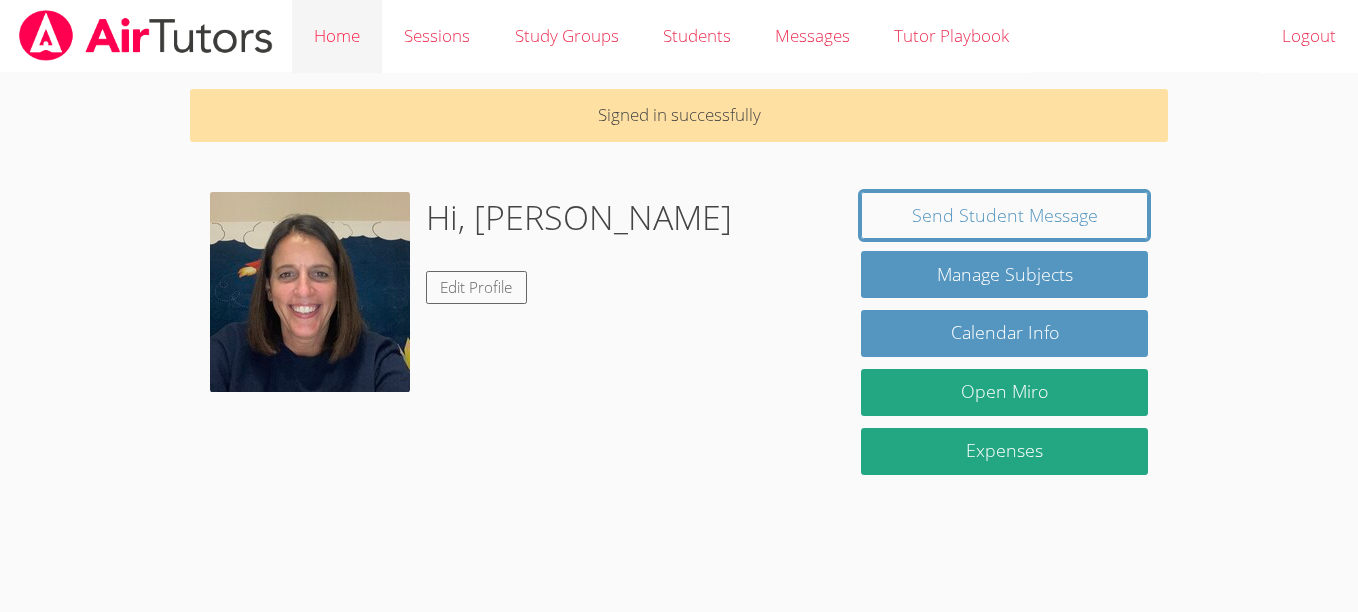 click on "Home" at bounding box center (337, 36) 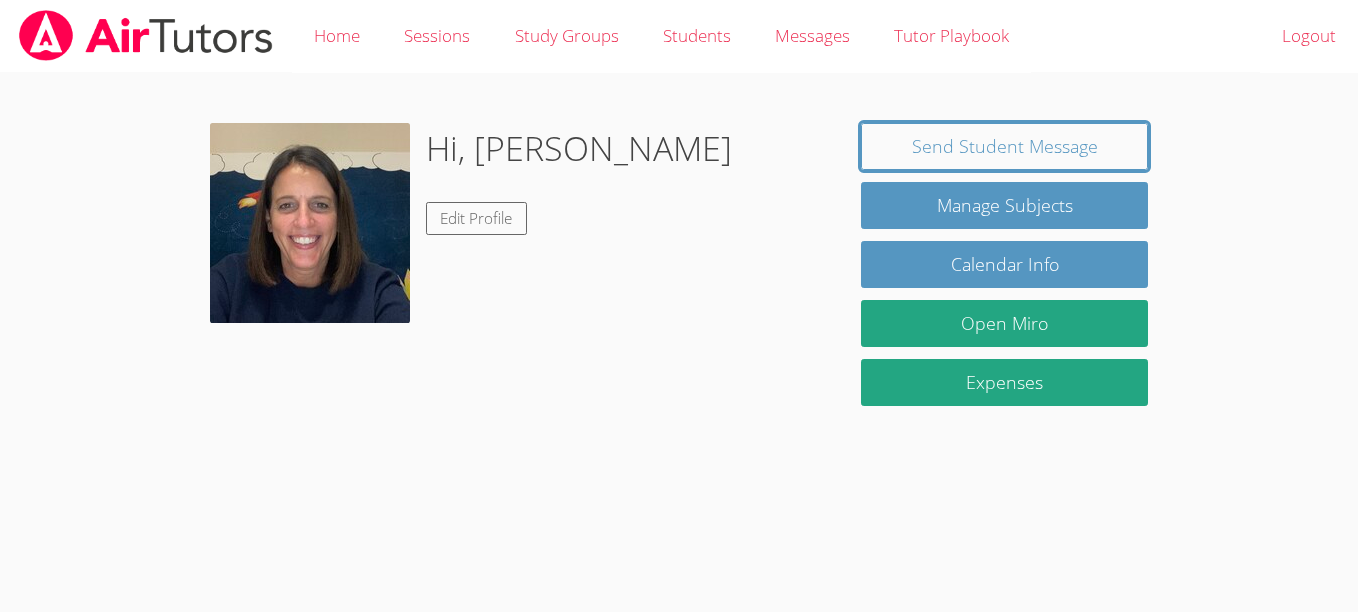 click on "Home" at bounding box center [337, 36] 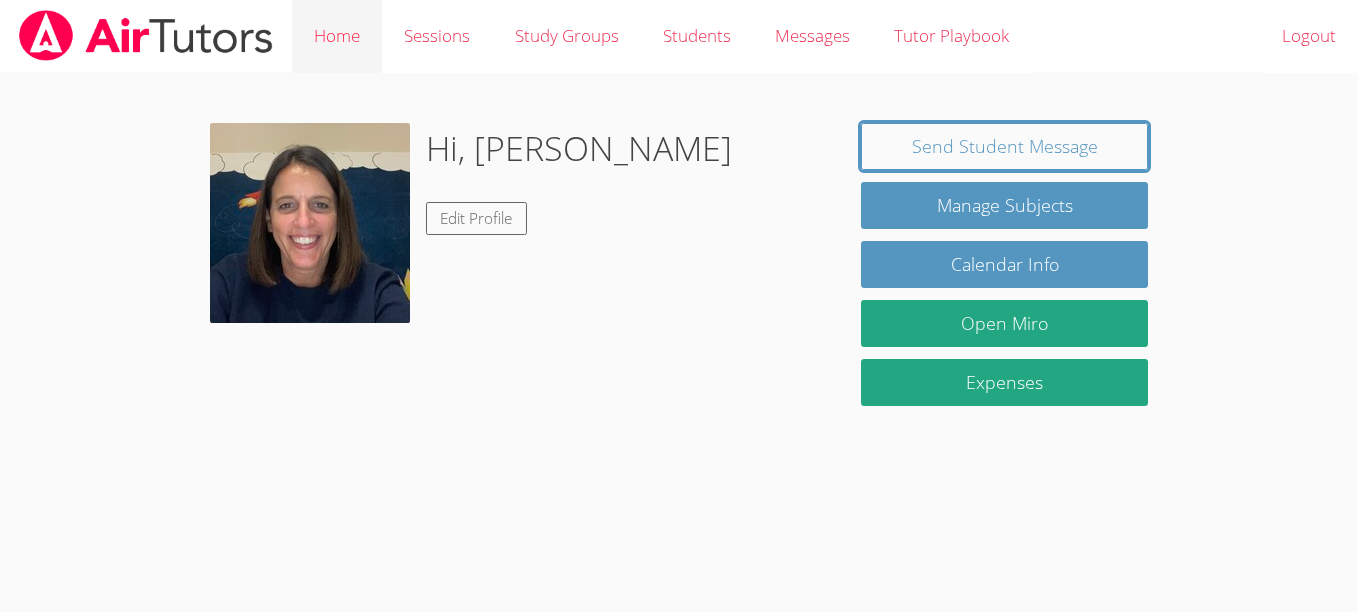 click on "Home" at bounding box center [337, 36] 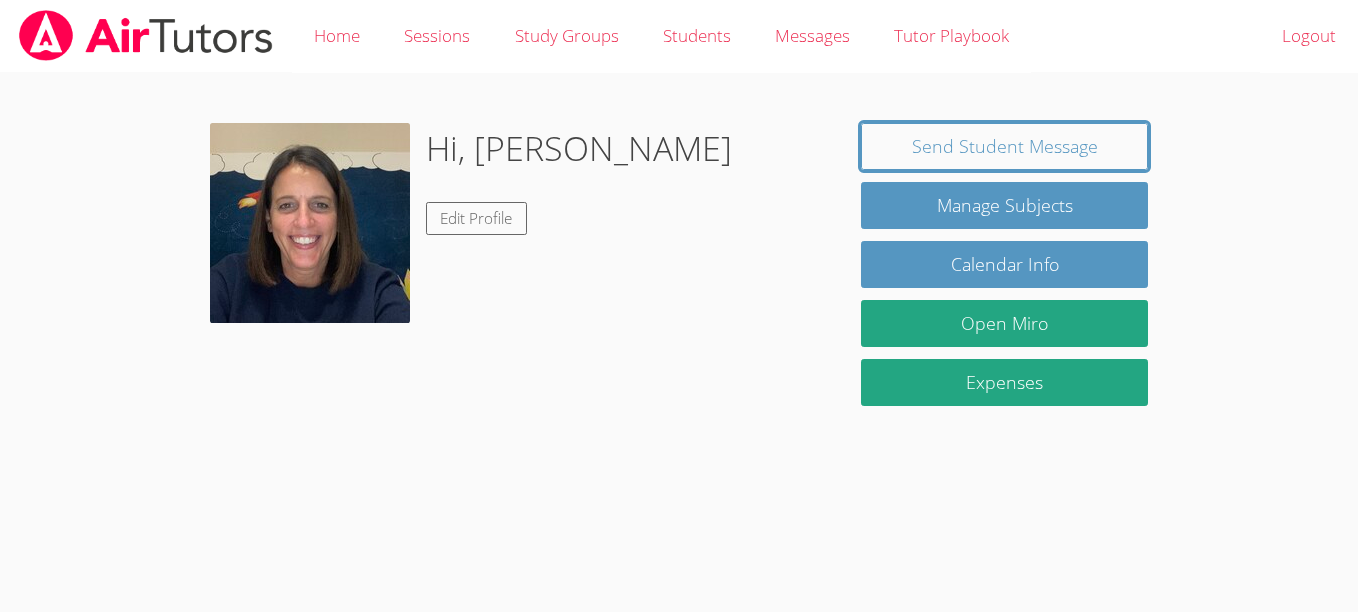 click on "Home" at bounding box center [337, 36] 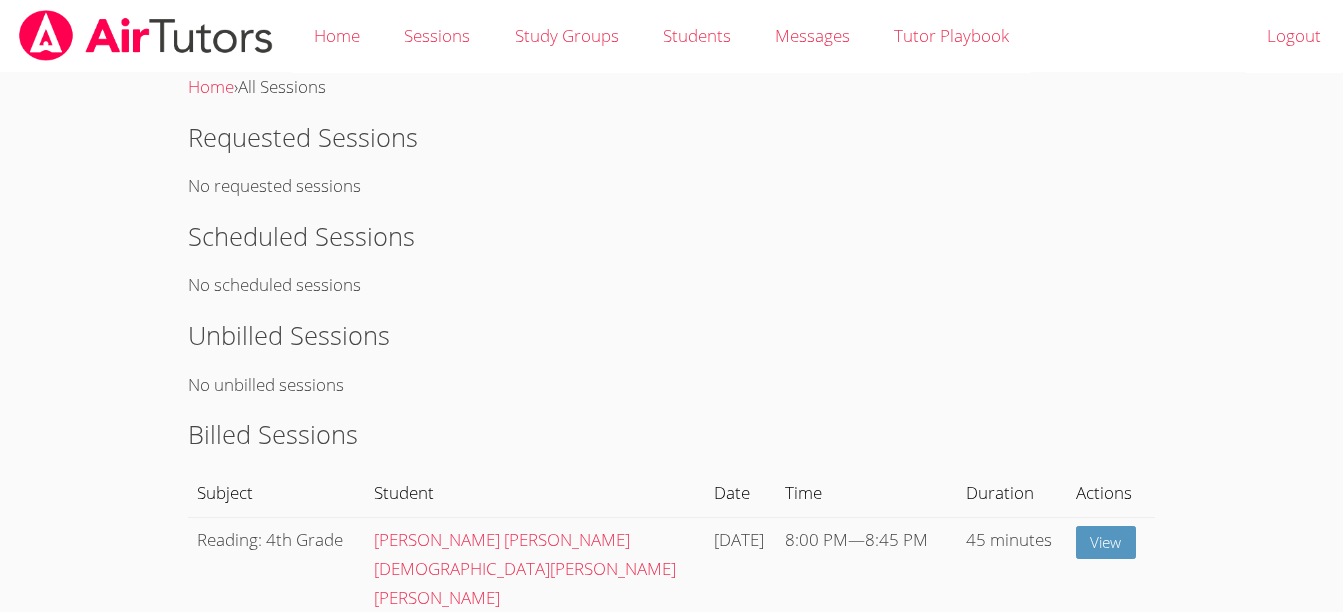click on "Sessions" at bounding box center [437, 36] 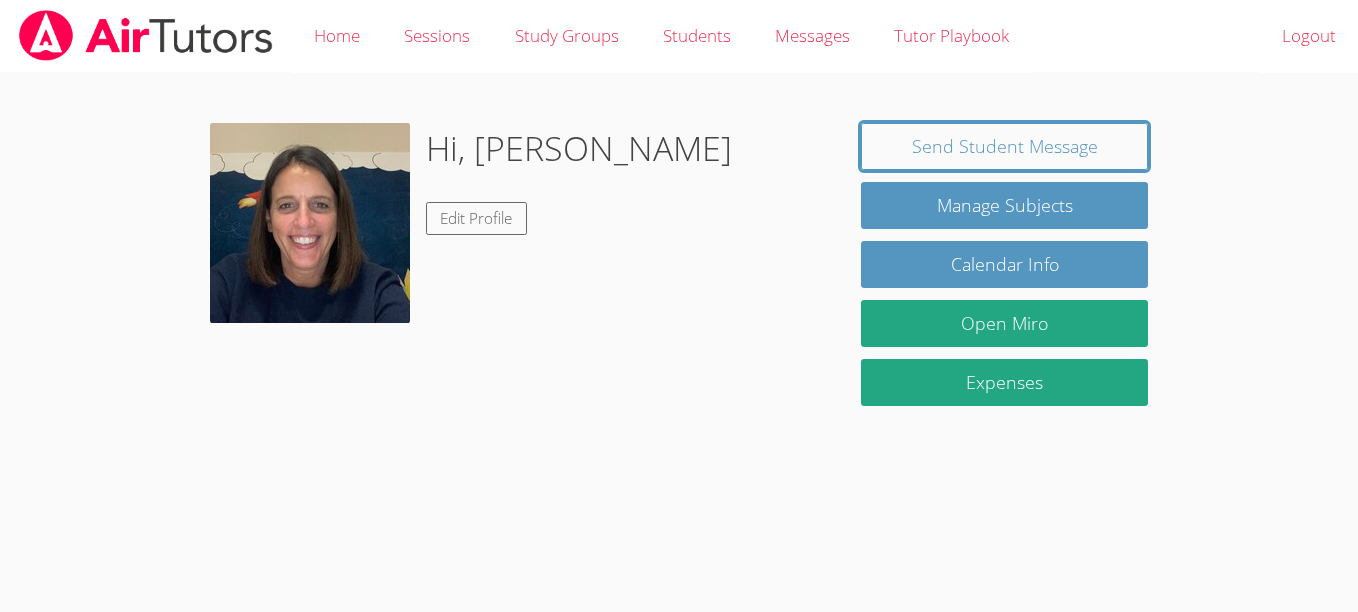 click on "Home" at bounding box center (337, 36) 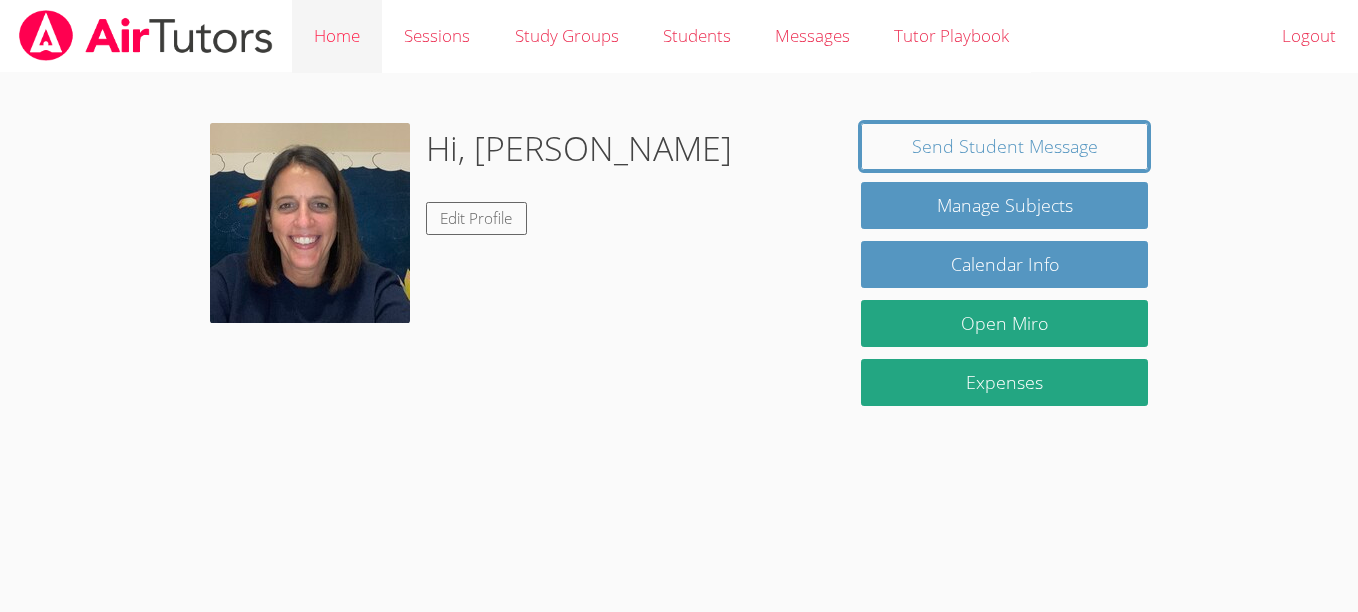 click on "Home" at bounding box center [337, 36] 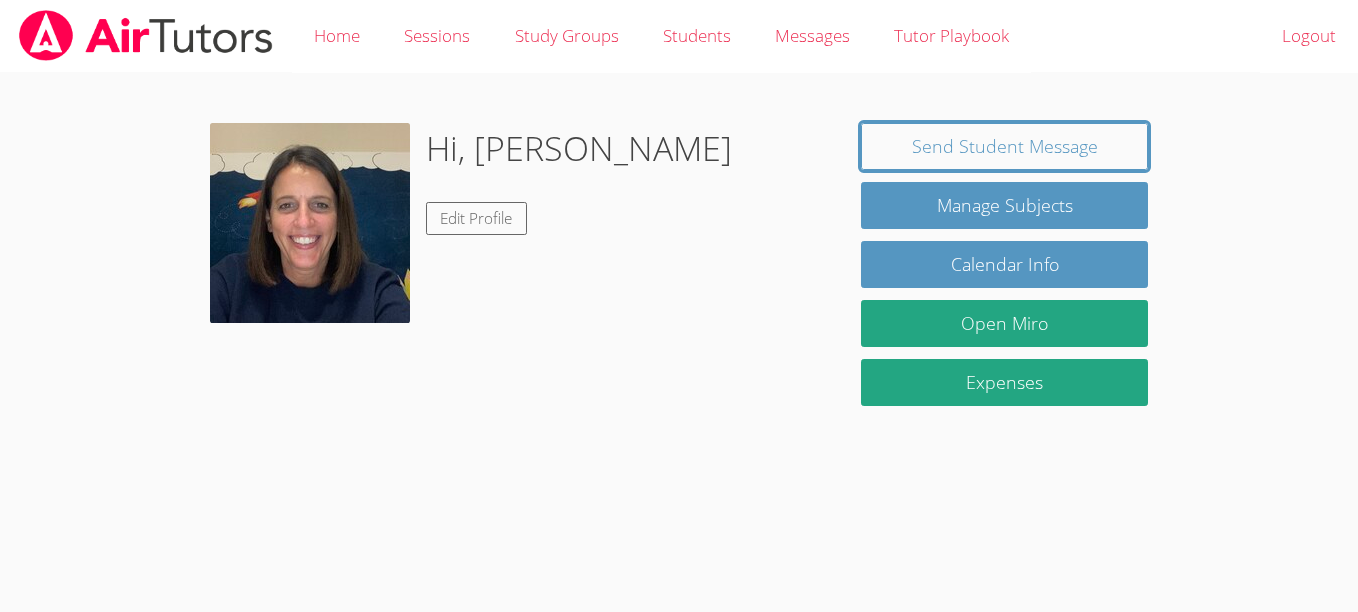 click on "Home" at bounding box center [337, 36] 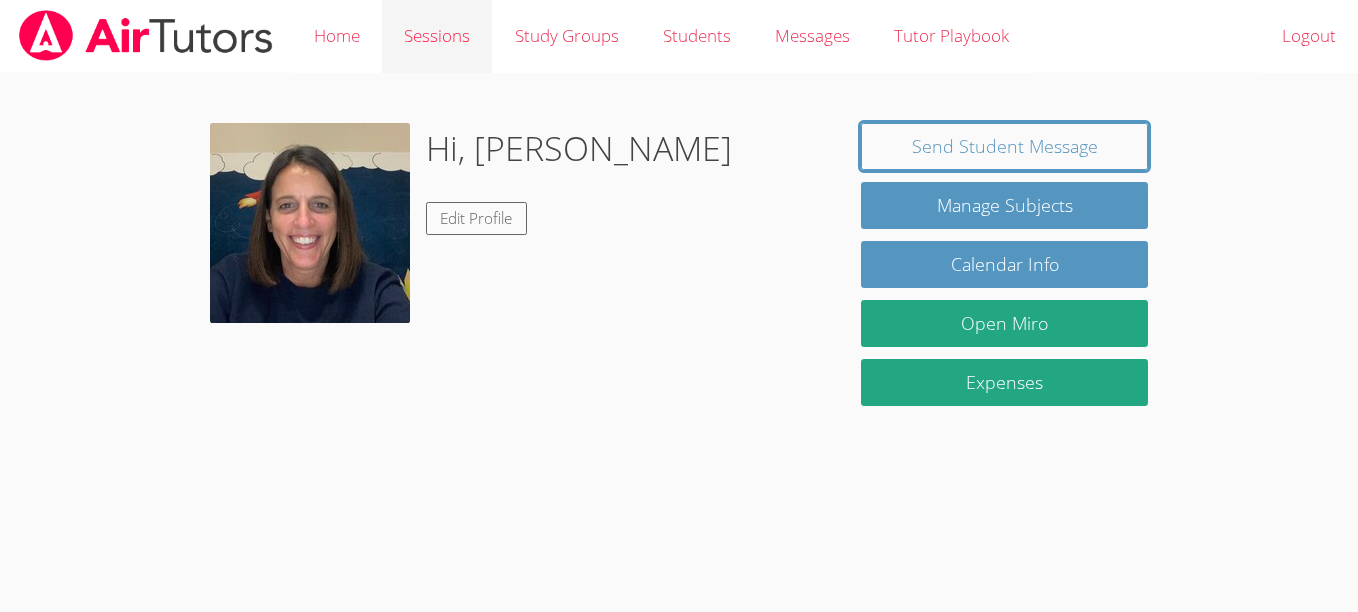 click on "Sessions" at bounding box center (437, 36) 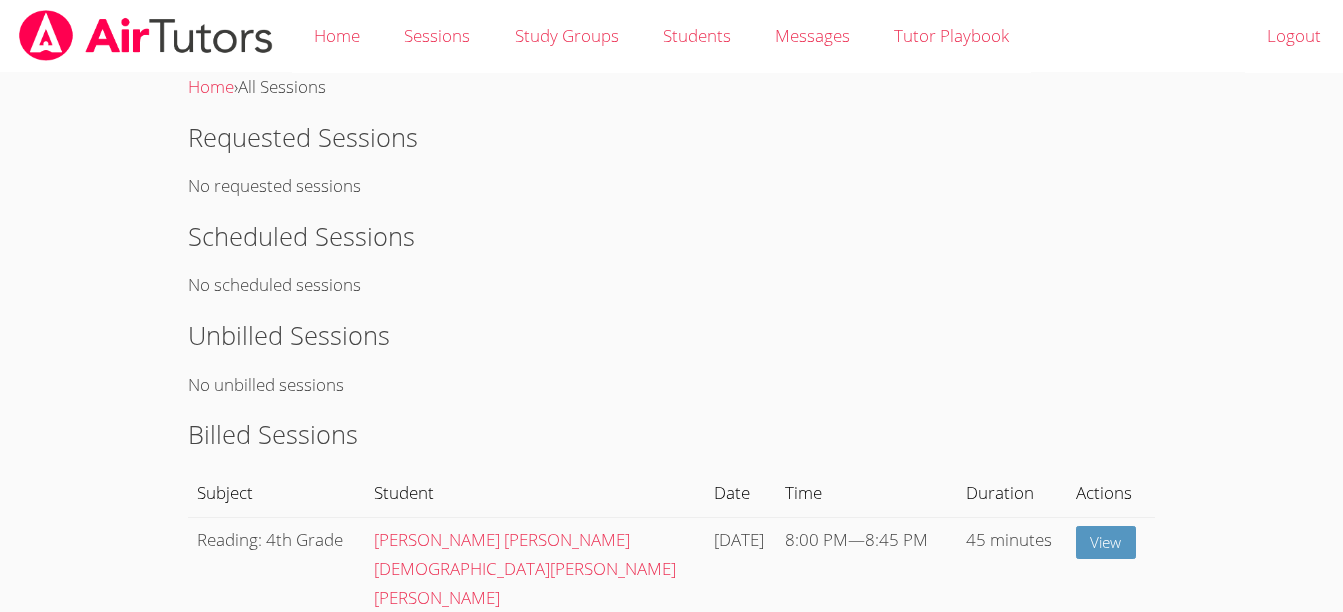 click on "Sessions" at bounding box center [437, 36] 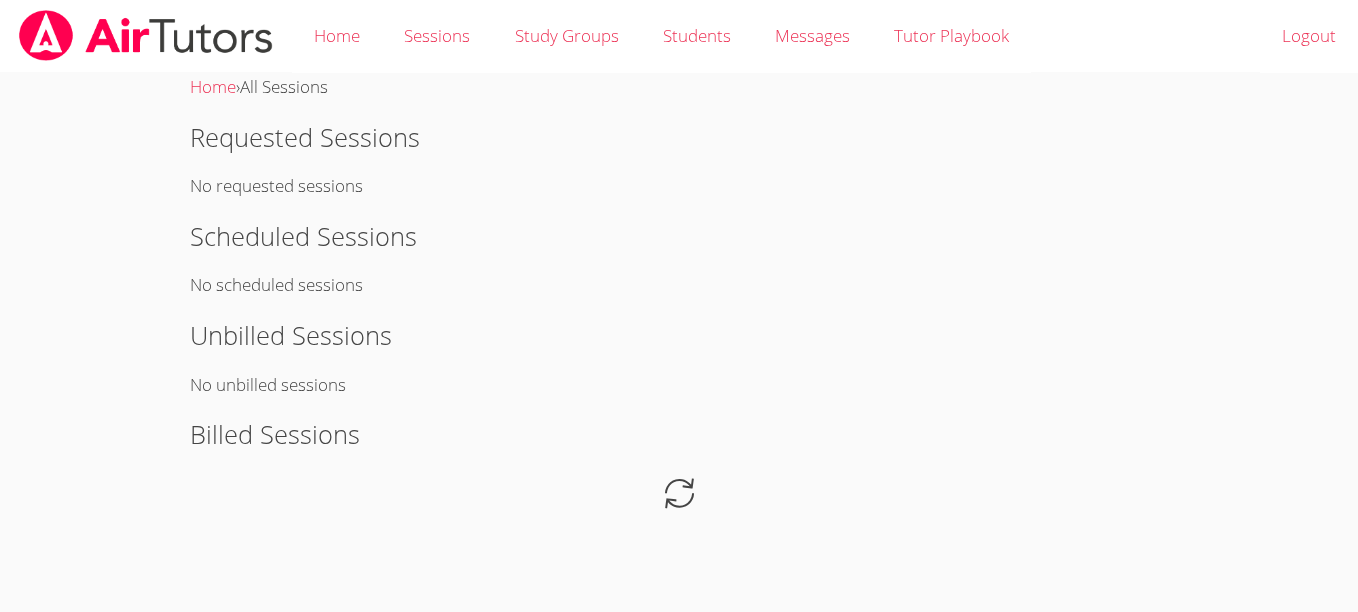 click on "Sessions" at bounding box center [437, 36] 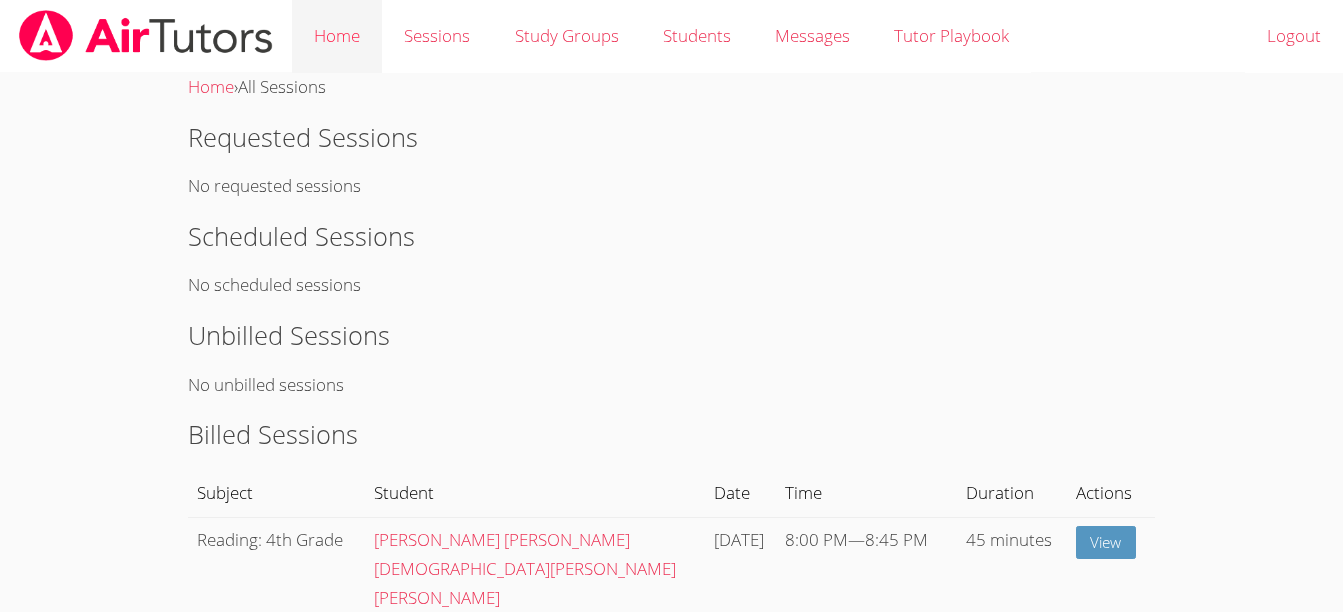click on "Home" at bounding box center (337, 36) 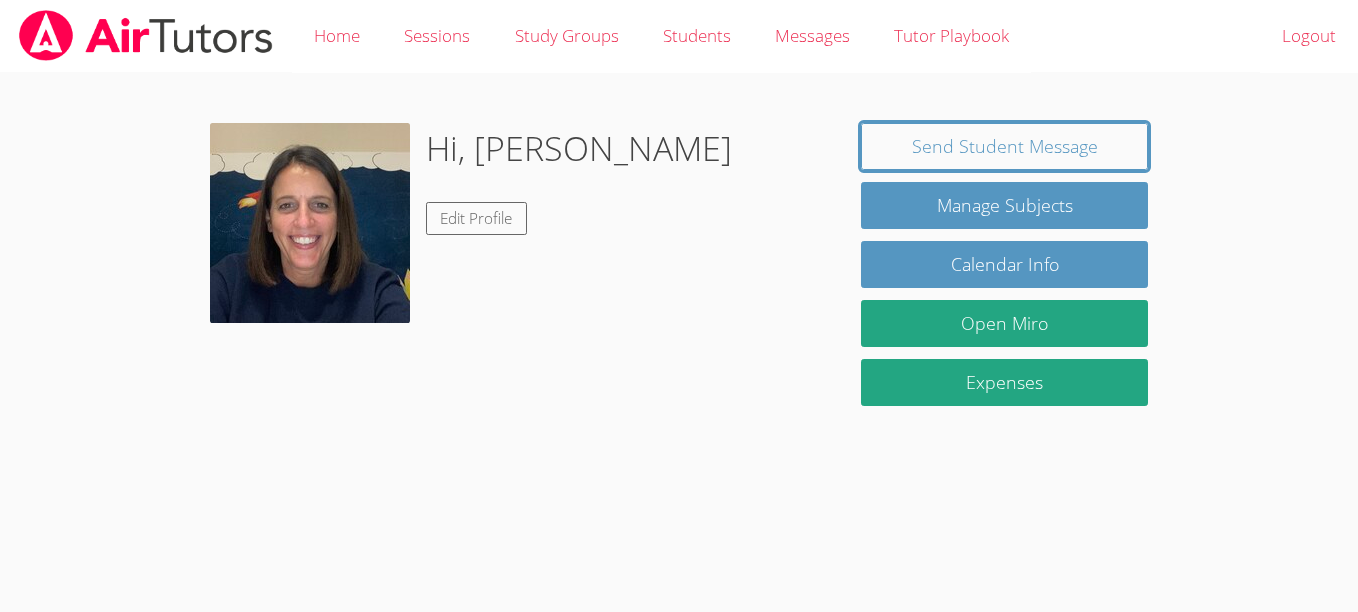 click on "Home" at bounding box center [337, 36] 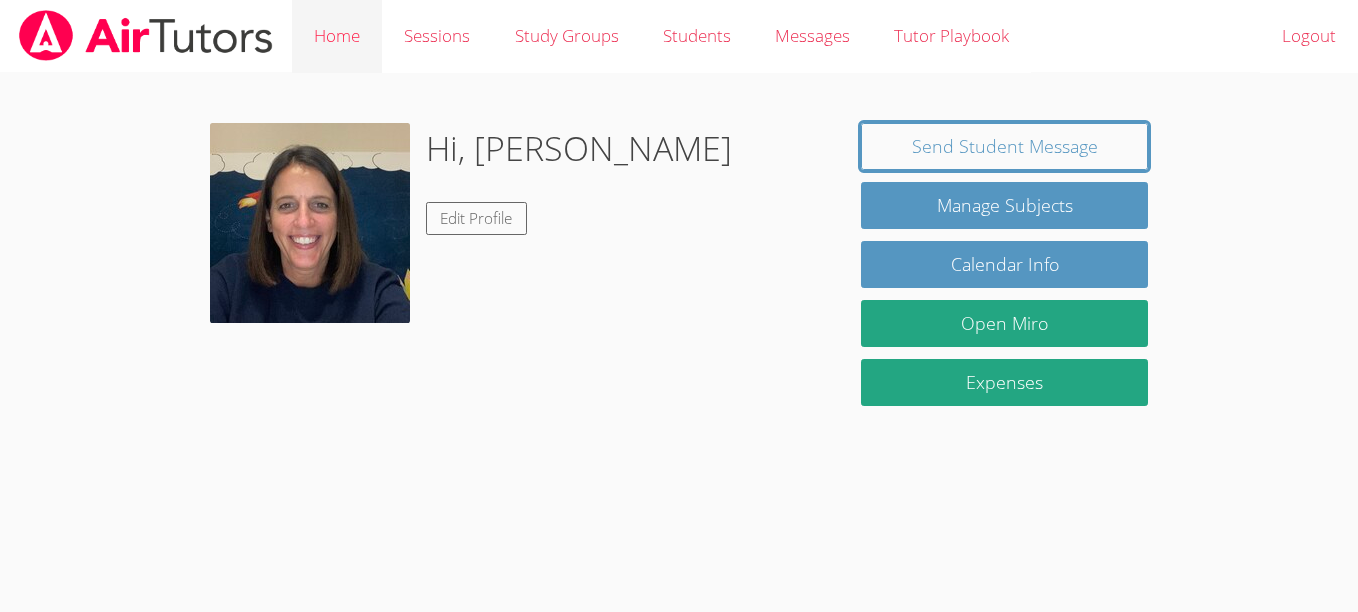 click on "Home" at bounding box center [337, 36] 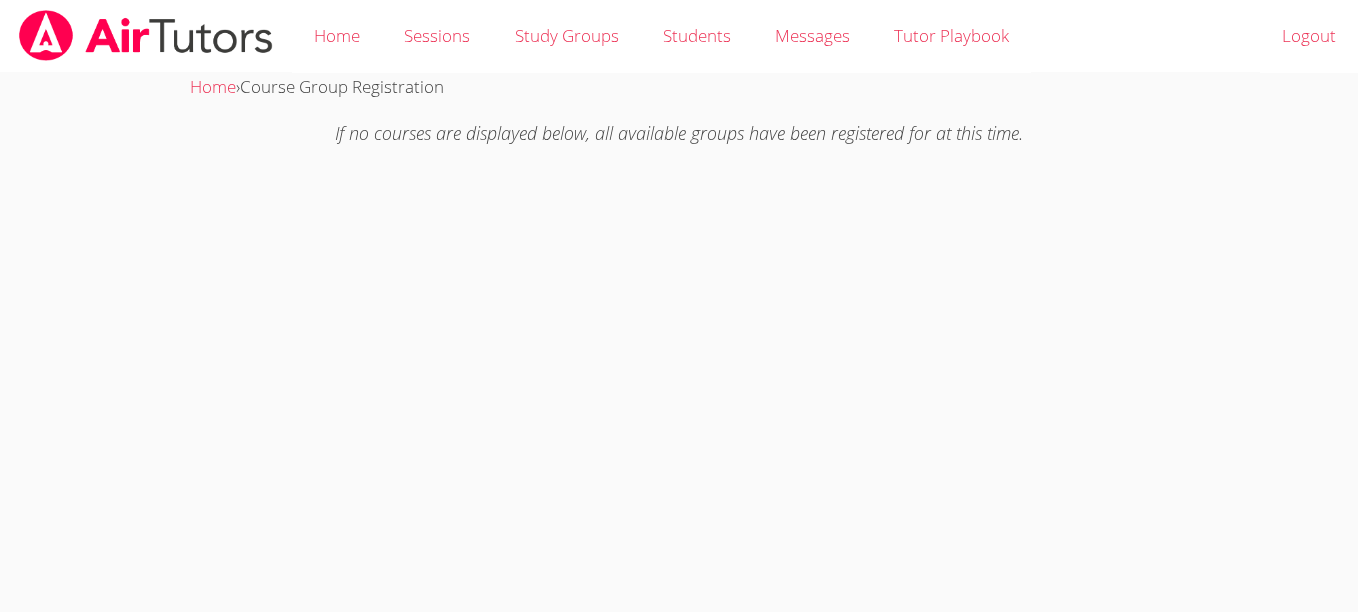 scroll, scrollTop: 0, scrollLeft: 0, axis: both 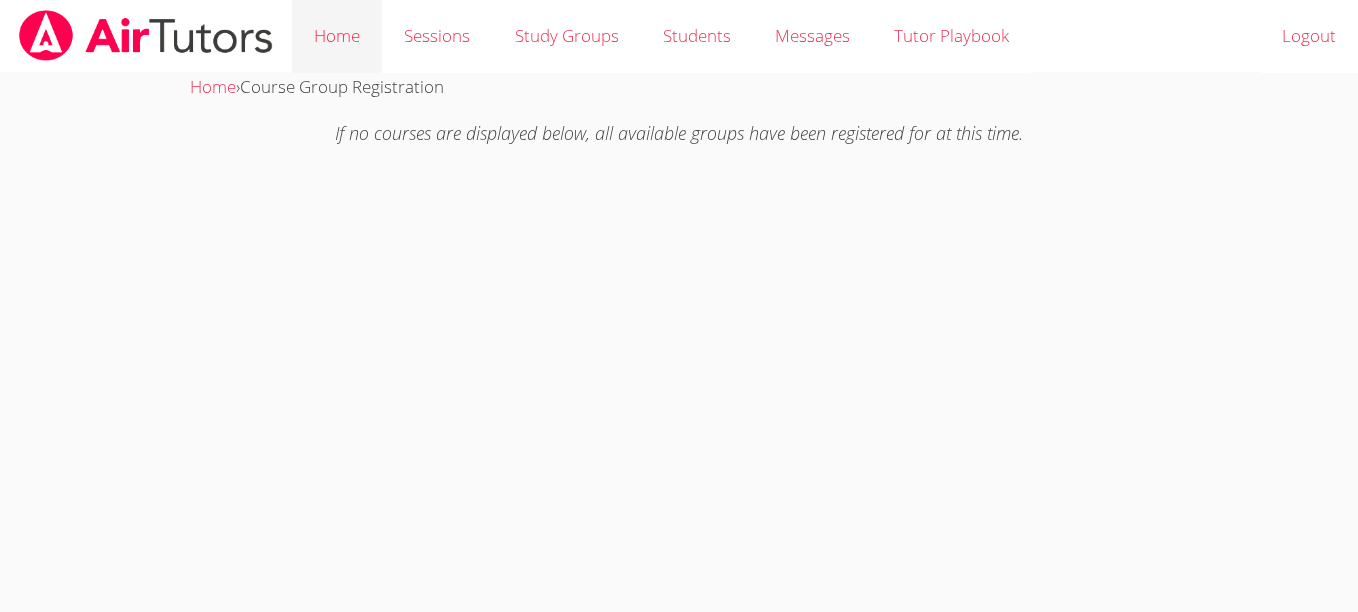 click on "Home" at bounding box center [337, 36] 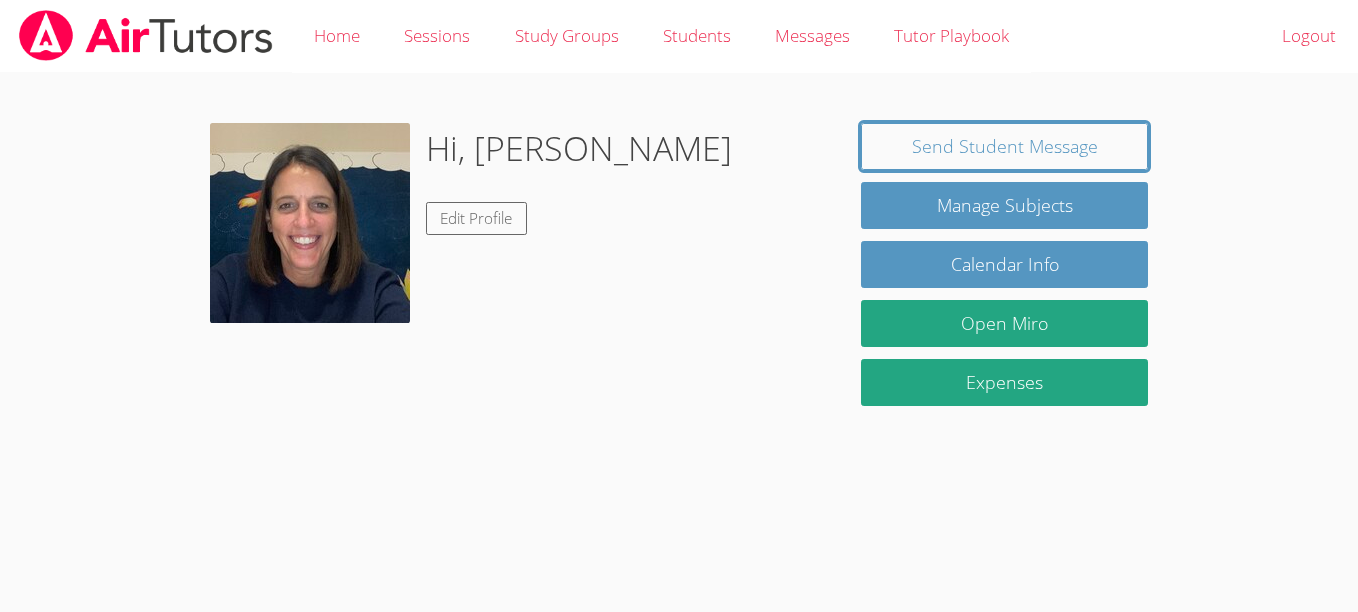 click on "Home" at bounding box center [337, 36] 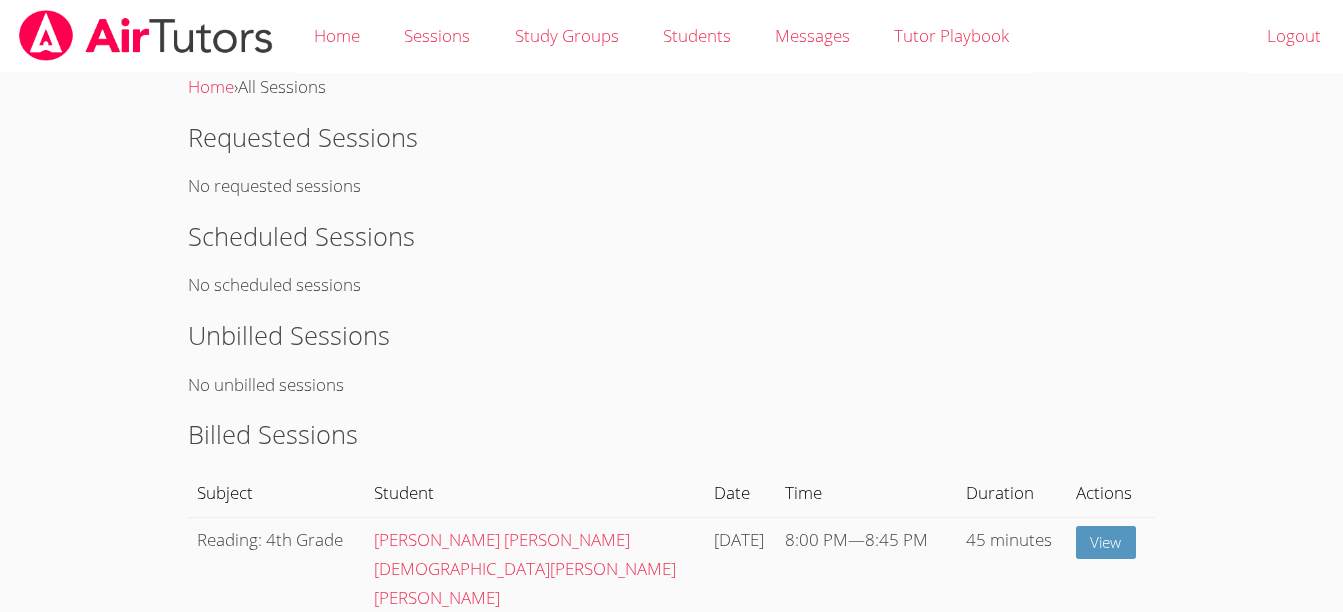 click on "Sessions" at bounding box center [437, 36] 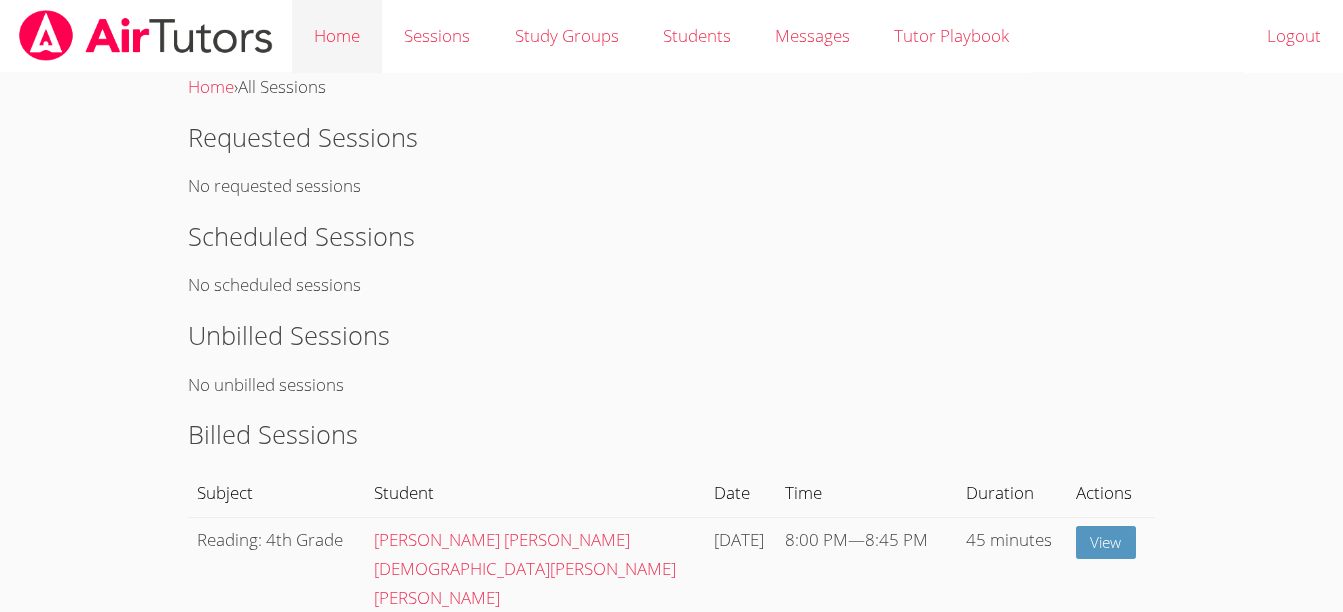 click on "Home" at bounding box center (337, 36) 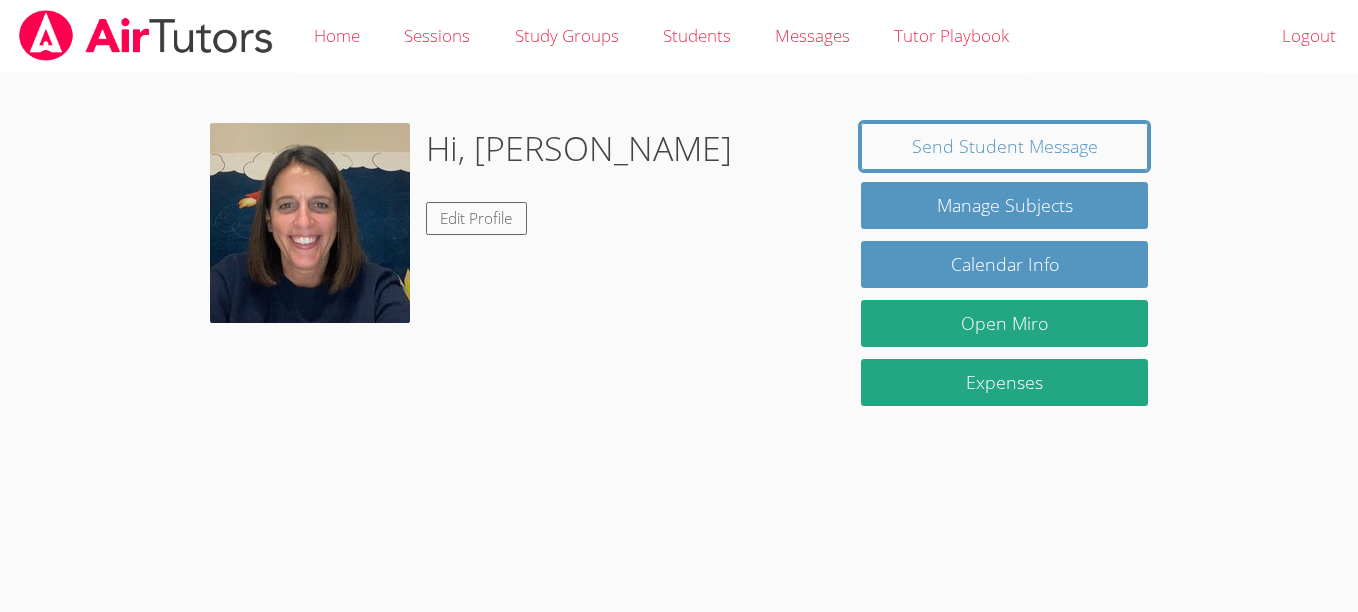 click on "Home" at bounding box center [337, 36] 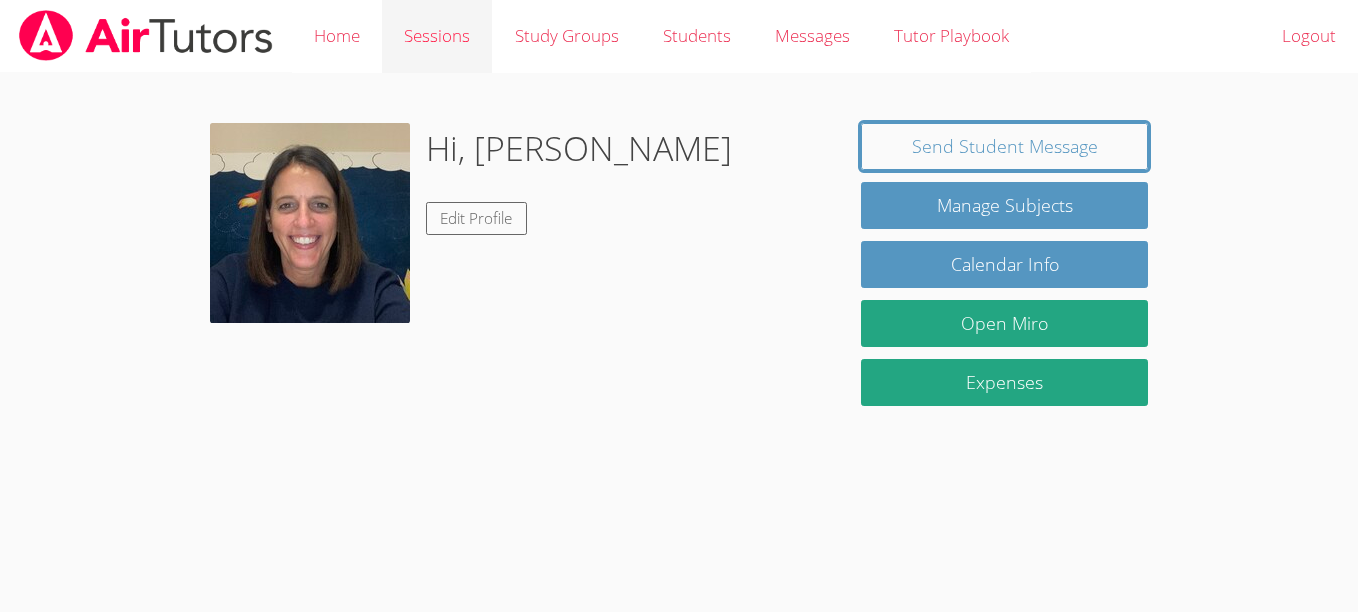 click on "Sessions" at bounding box center (437, 36) 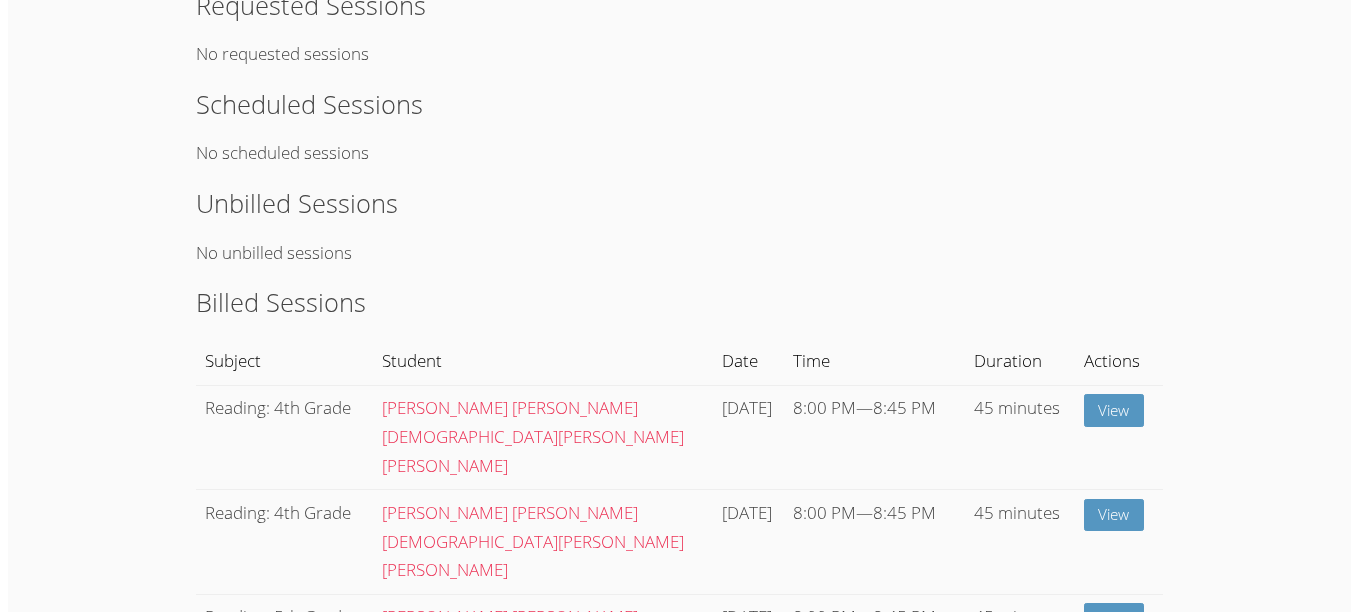scroll, scrollTop: 0, scrollLeft: 0, axis: both 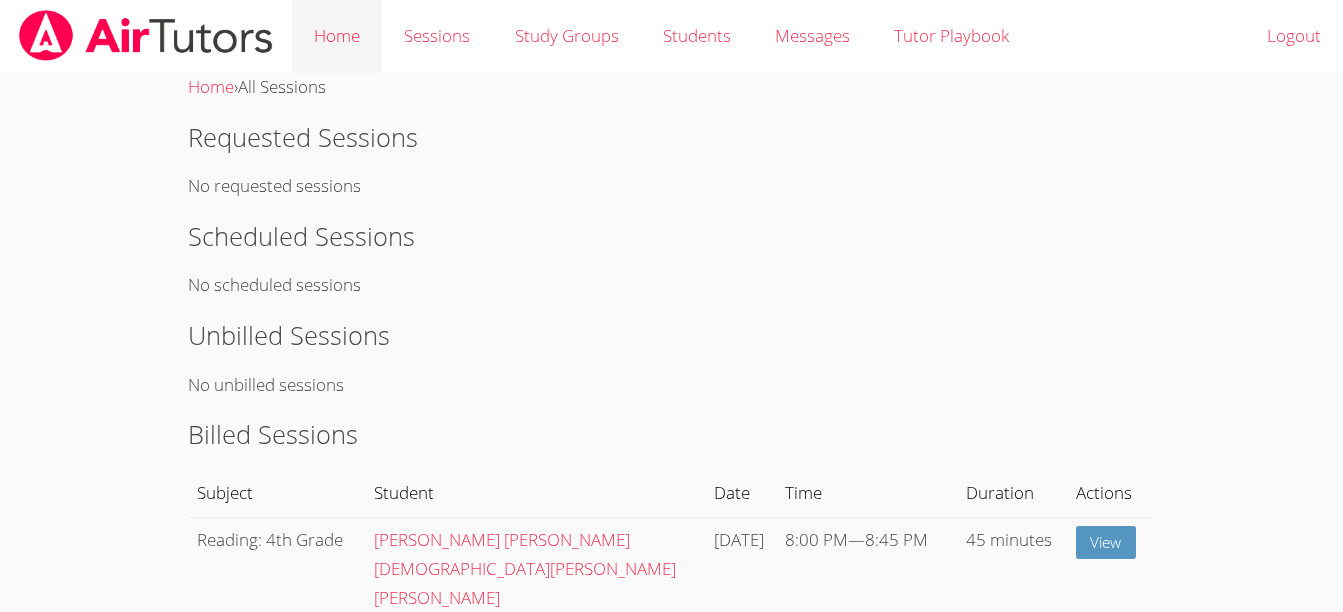 click on "Home" at bounding box center [337, 36] 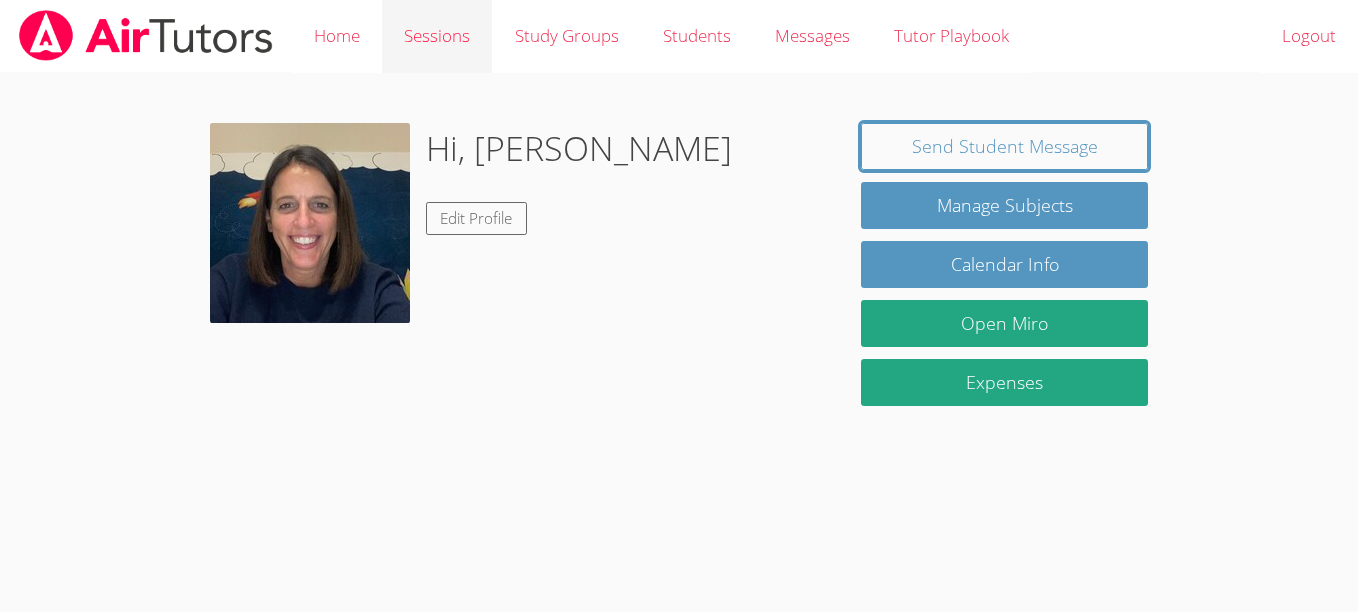 click on "Sessions" at bounding box center [437, 36] 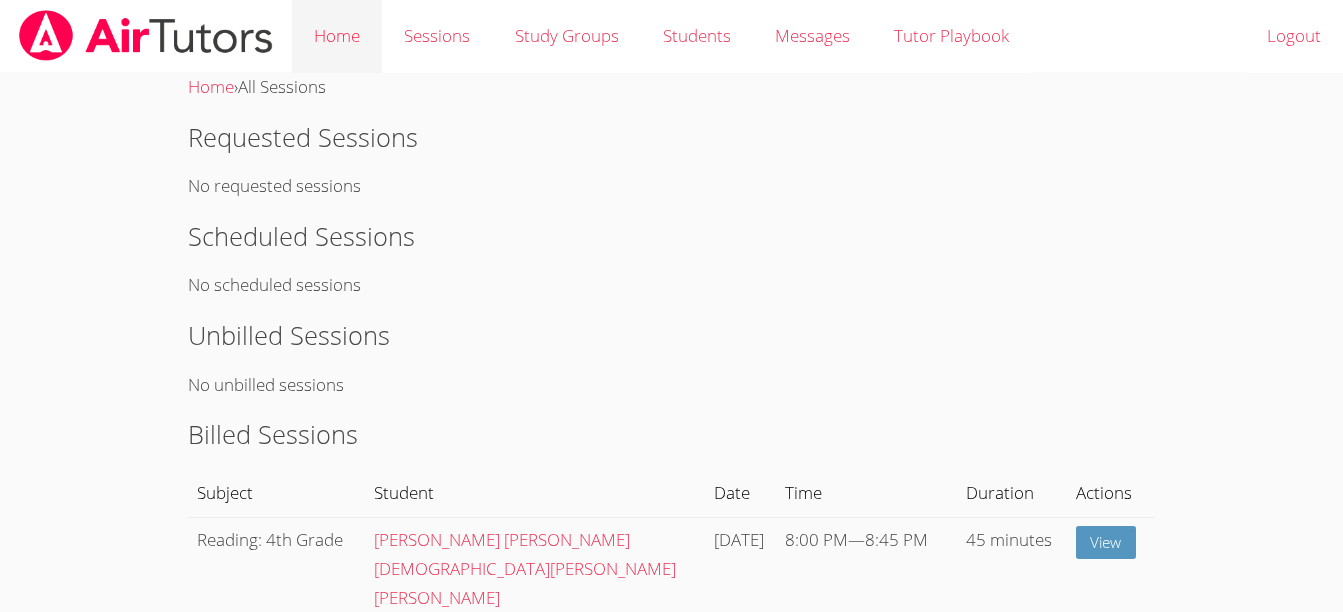 click on "Home" at bounding box center [337, 36] 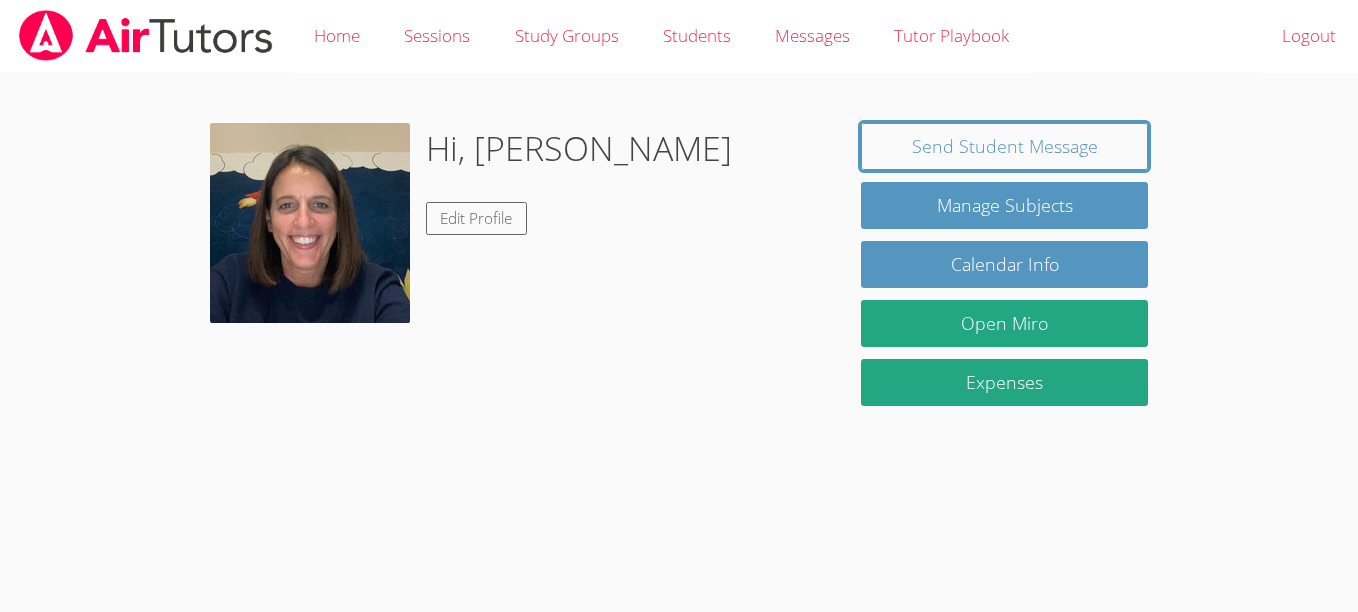 click on "Home" at bounding box center [337, 36] 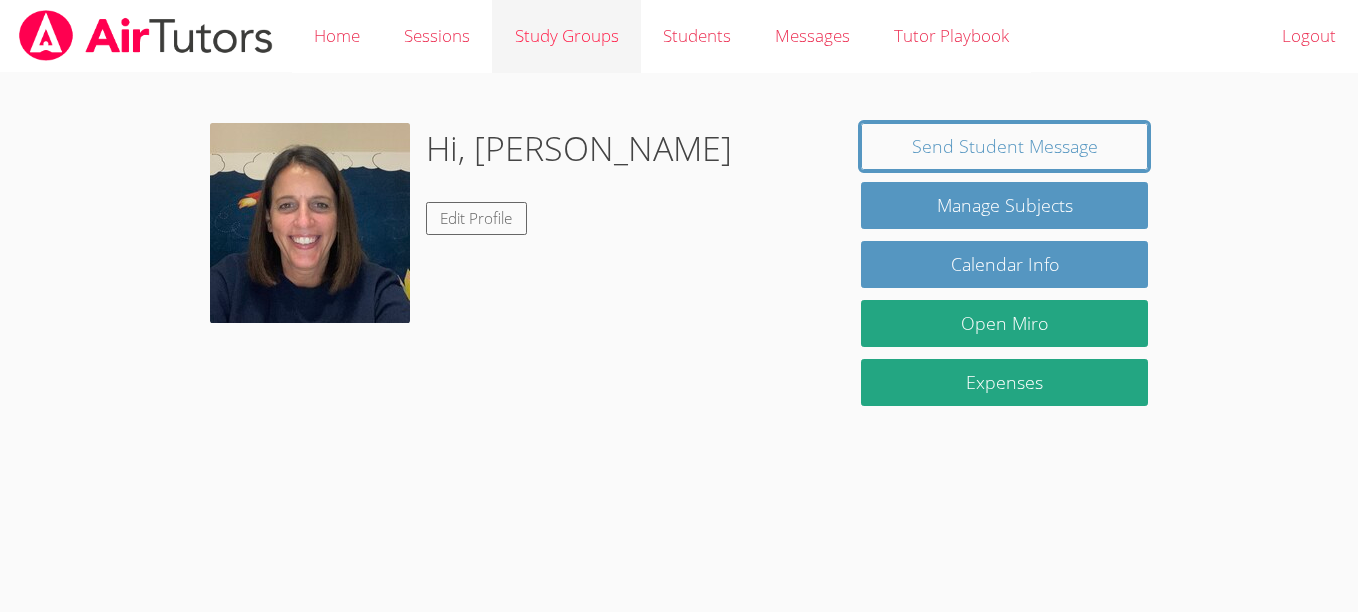 click on "Study Groups" at bounding box center (566, 36) 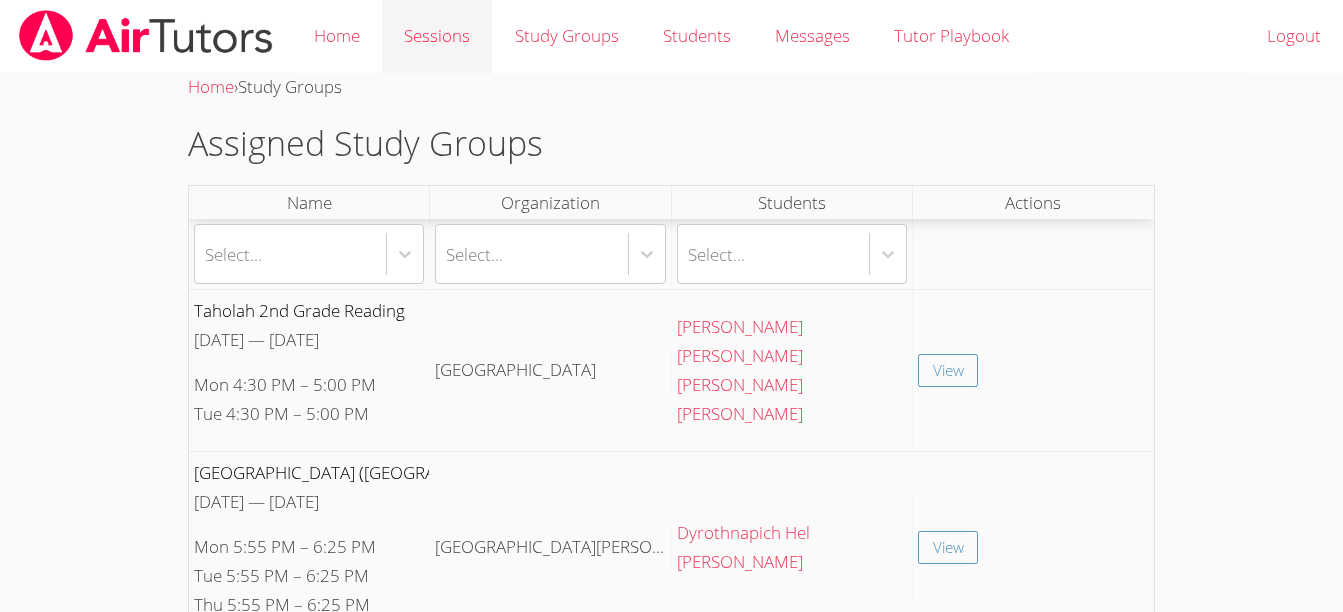 click on "Sessions" at bounding box center [437, 36] 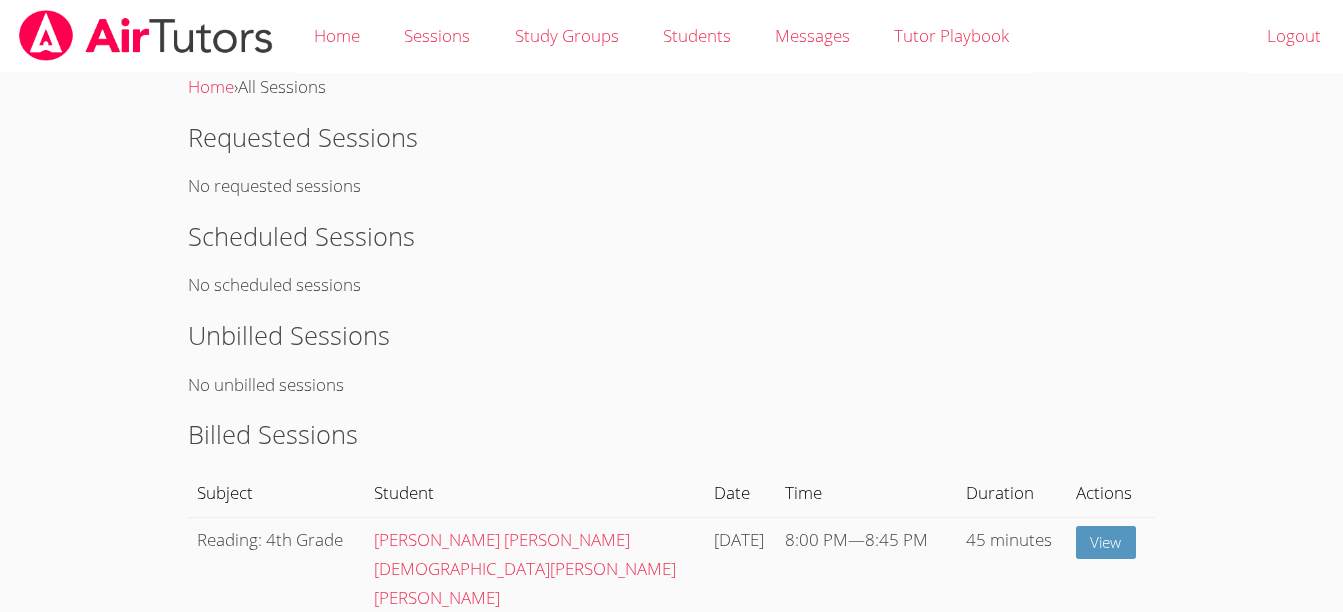 click on "Sessions" at bounding box center [437, 36] 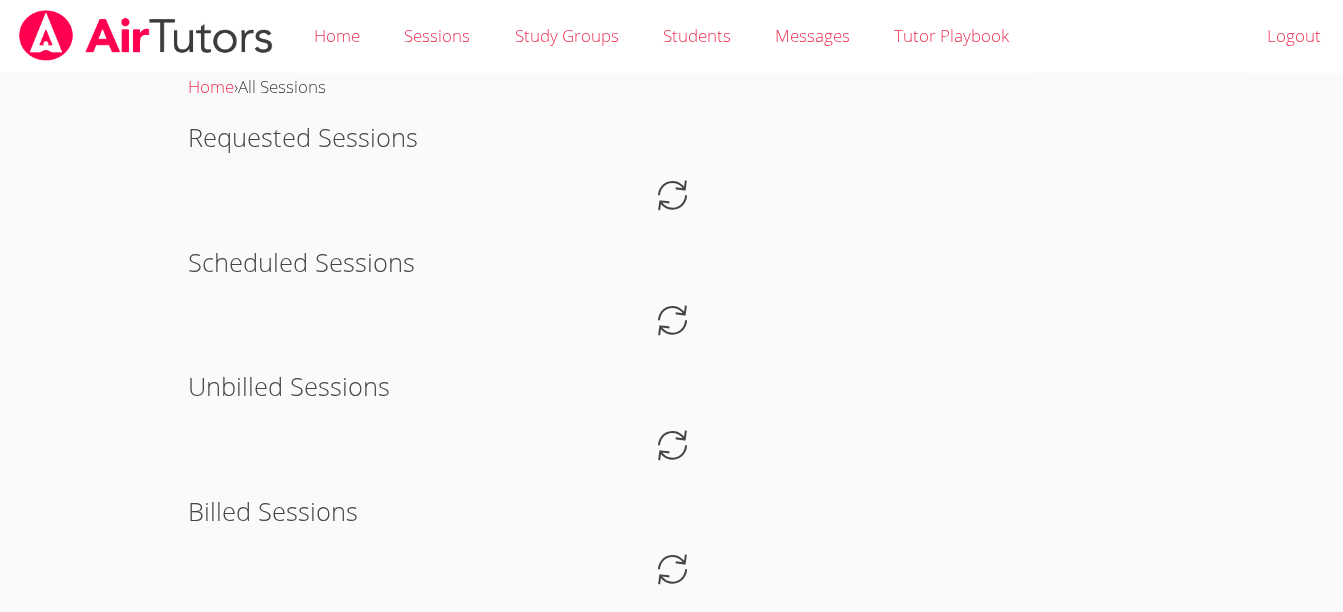 click on "Sessions" at bounding box center (437, 36) 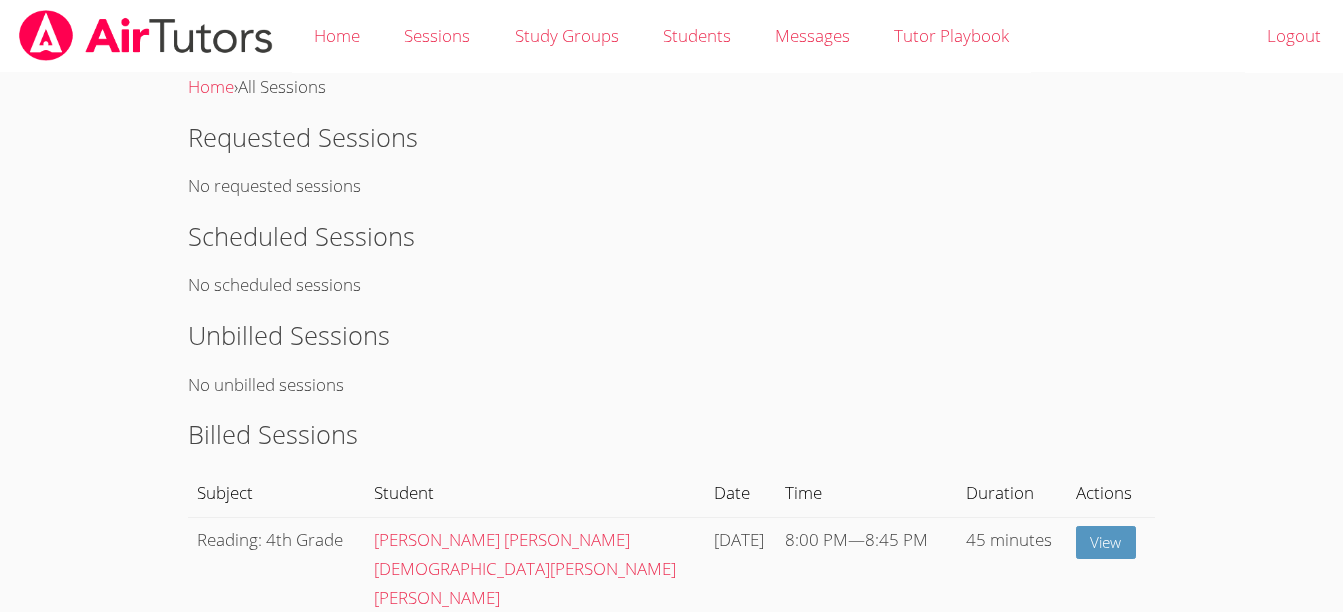 click on "Home" at bounding box center [337, 36] 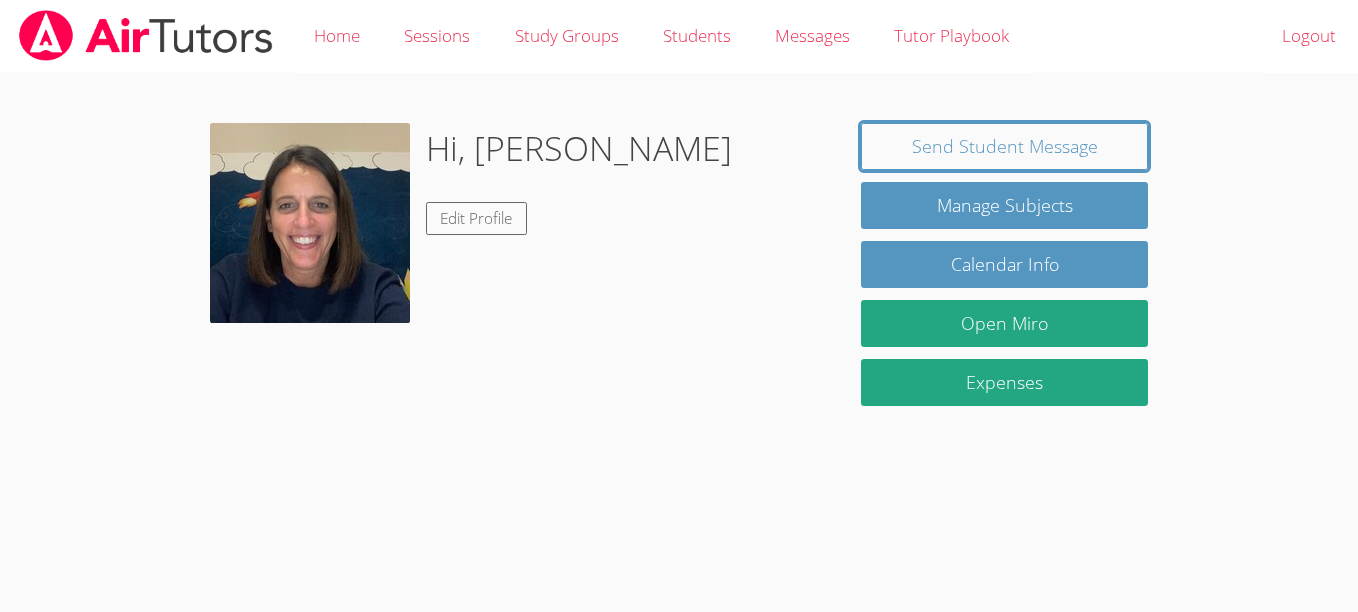 click on "Home" at bounding box center (337, 36) 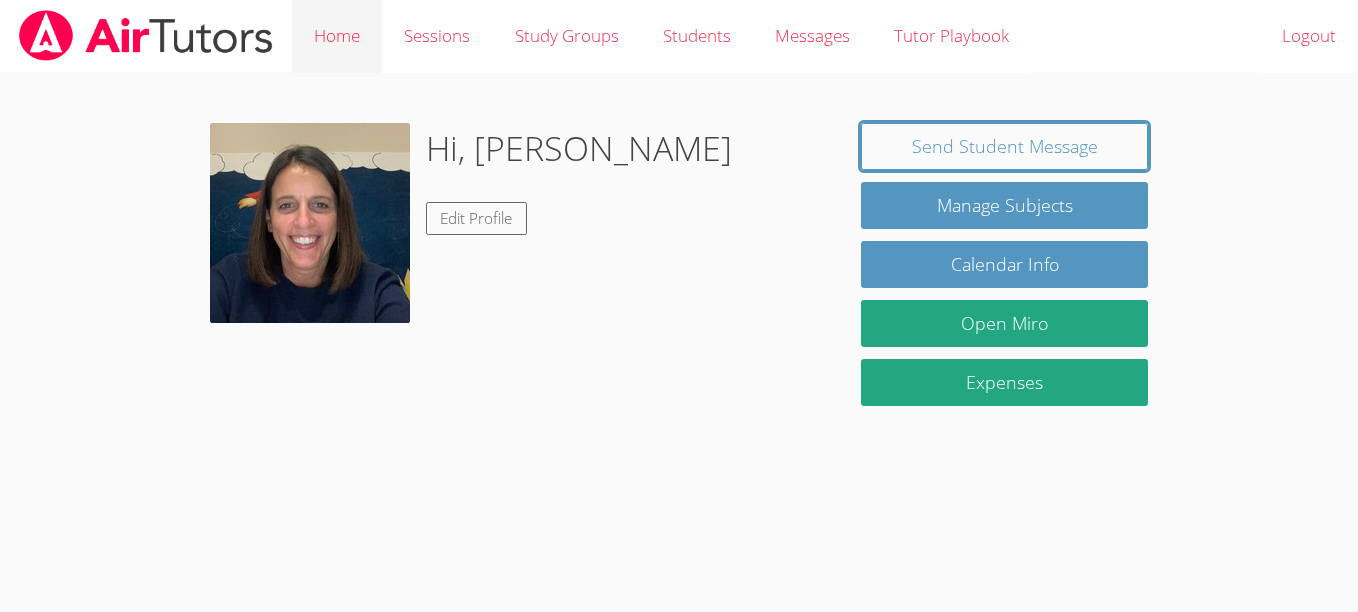click on "Home" at bounding box center [337, 36] 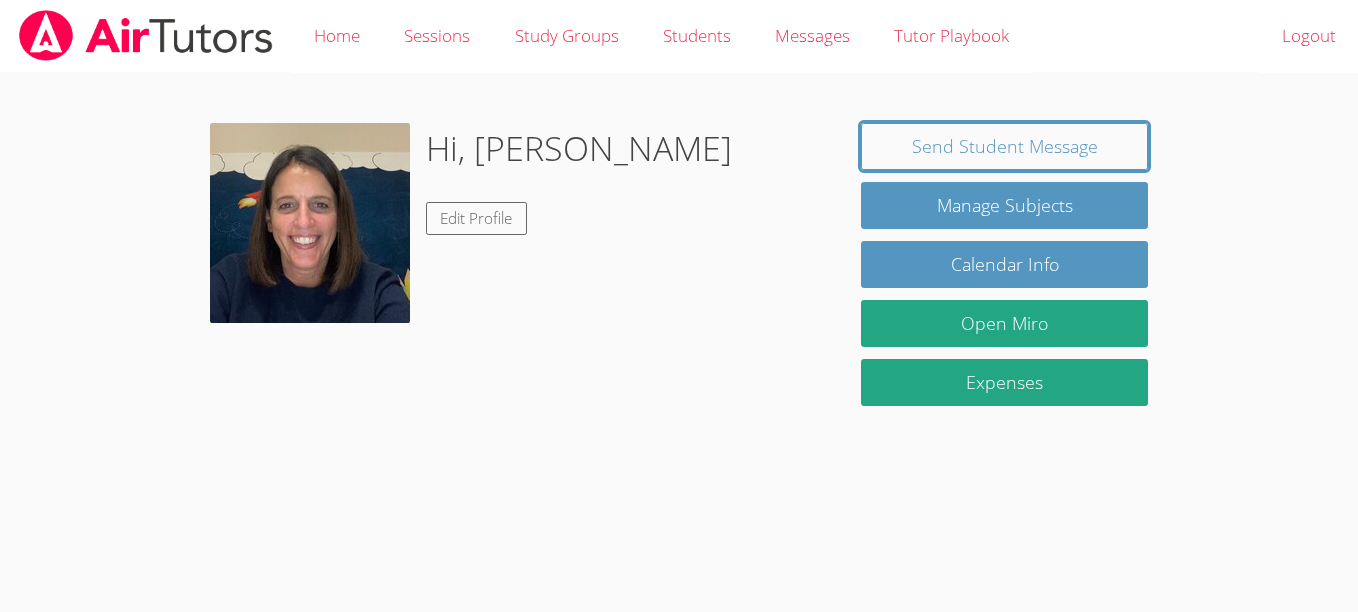 click on "Home" at bounding box center (337, 36) 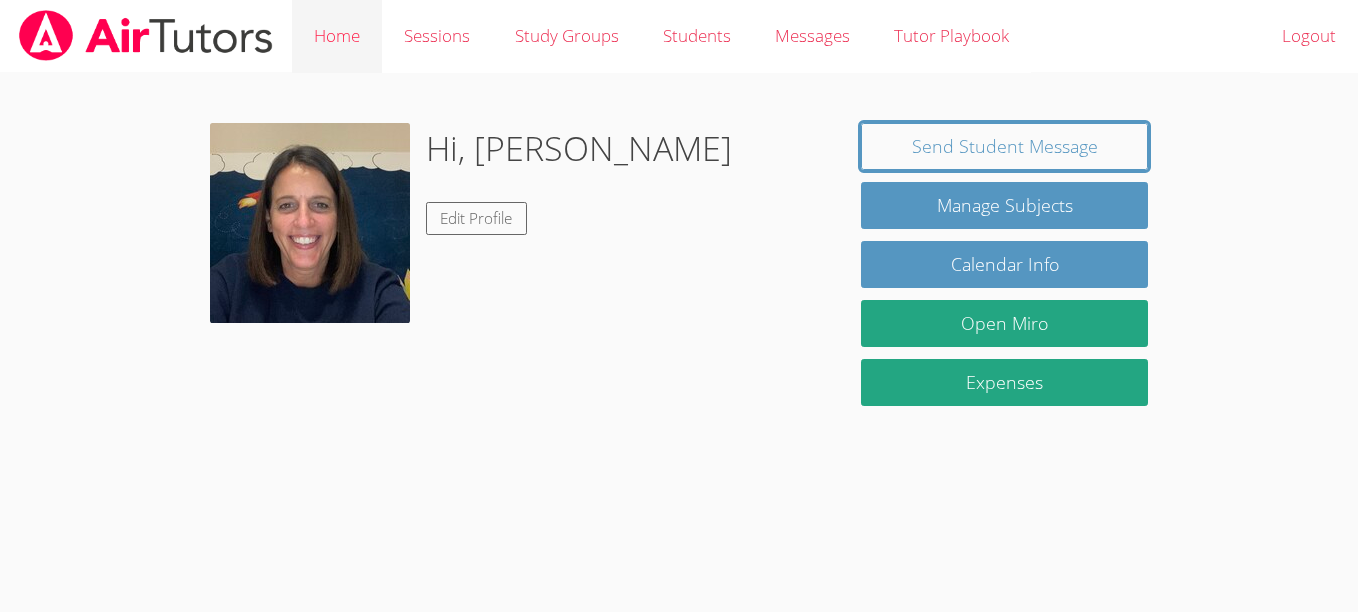 click on "Home" at bounding box center [337, 36] 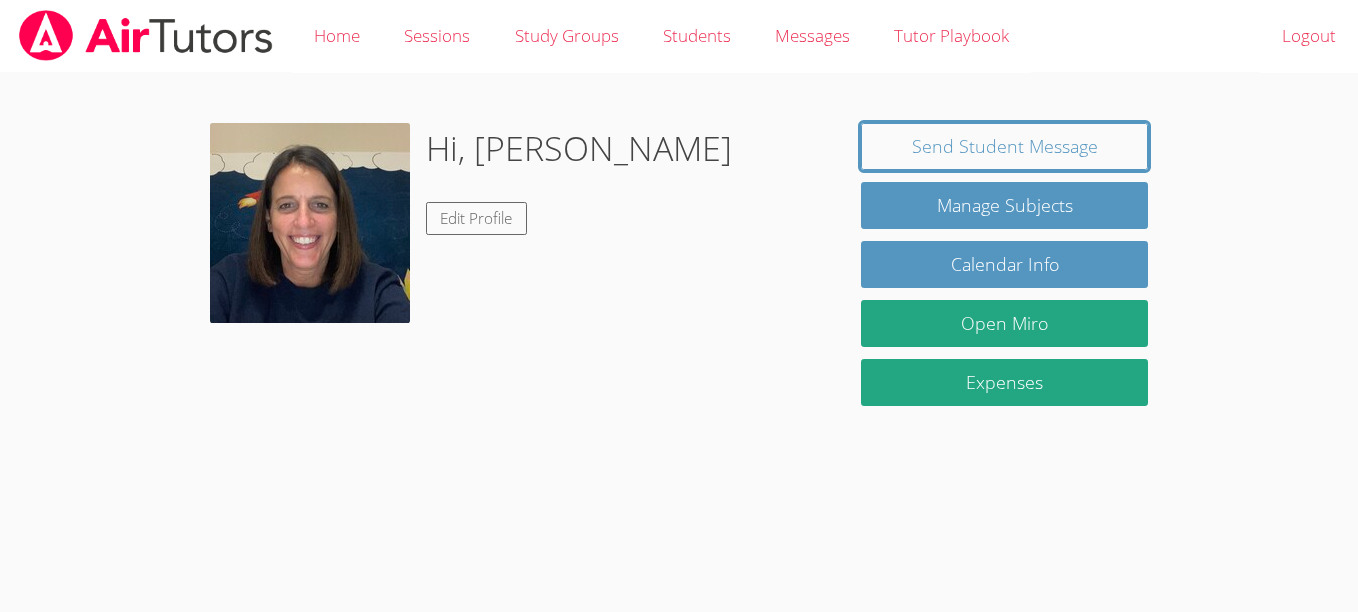 click on "Home" at bounding box center [337, 36] 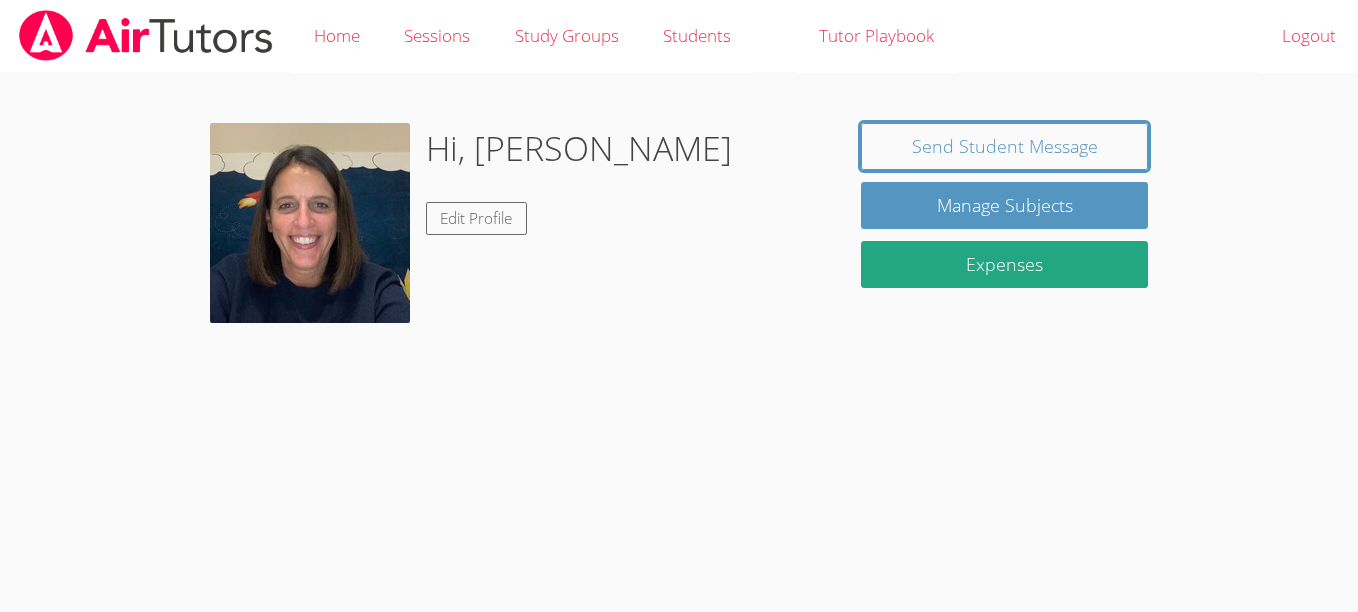 click on "Home" at bounding box center [337, 36] 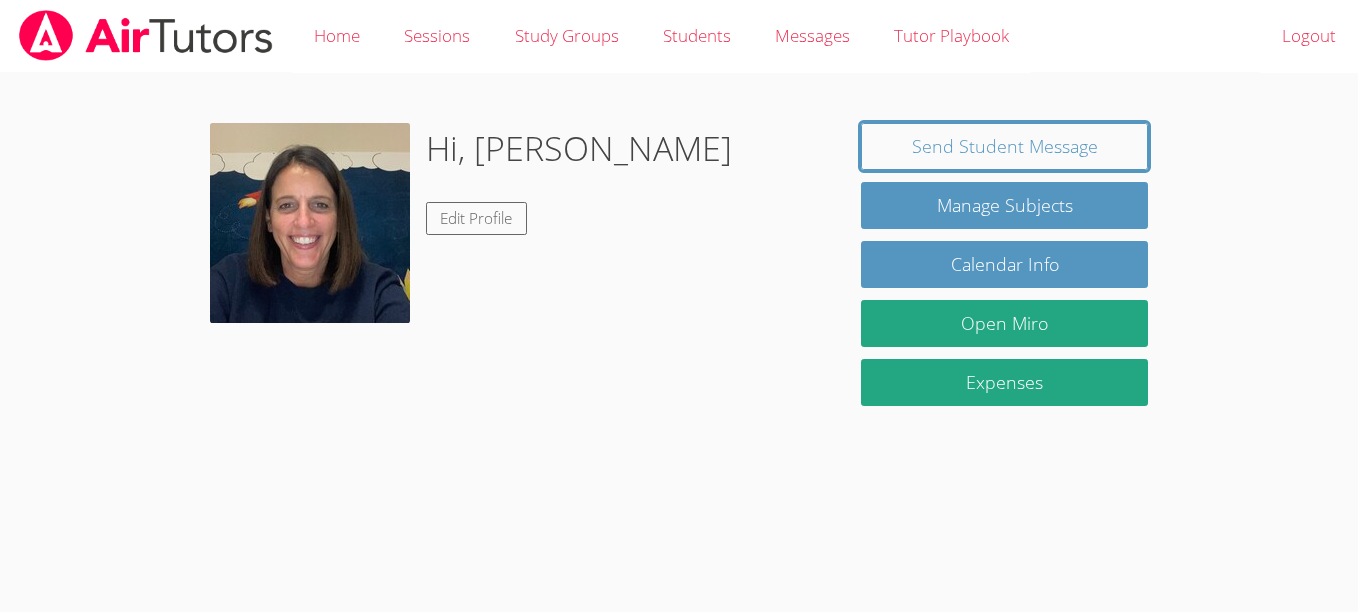 click on "Home" at bounding box center [337, 36] 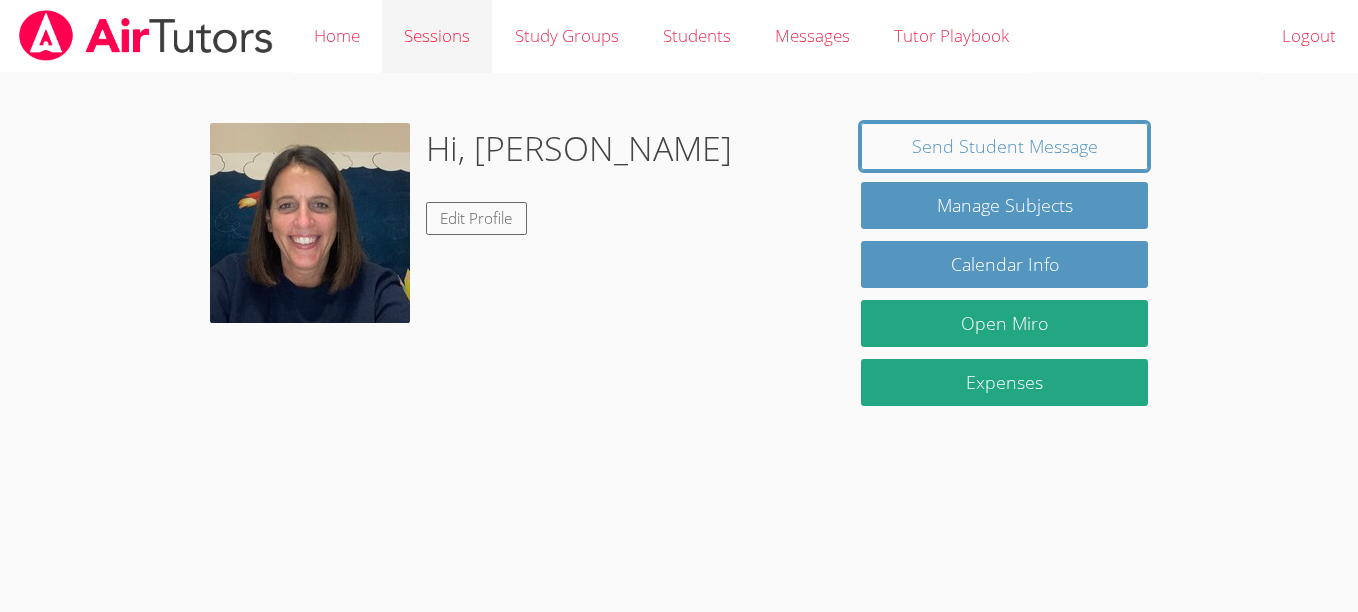 click on "Sessions" at bounding box center [437, 36] 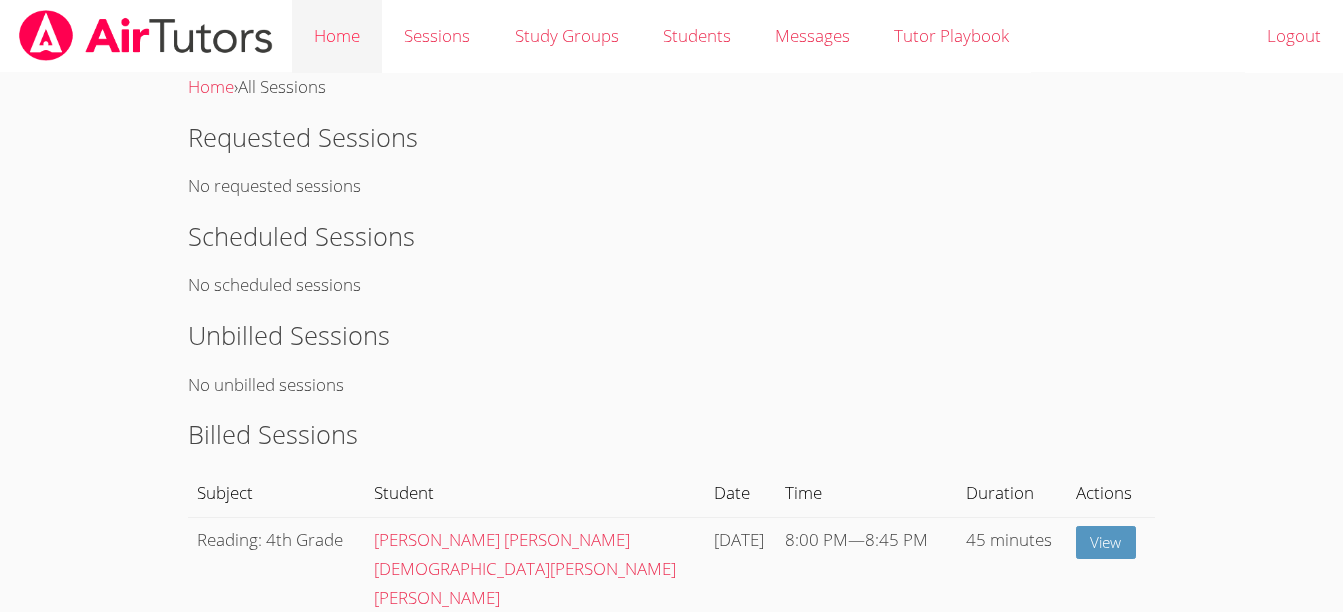 click on "Home" at bounding box center (337, 36) 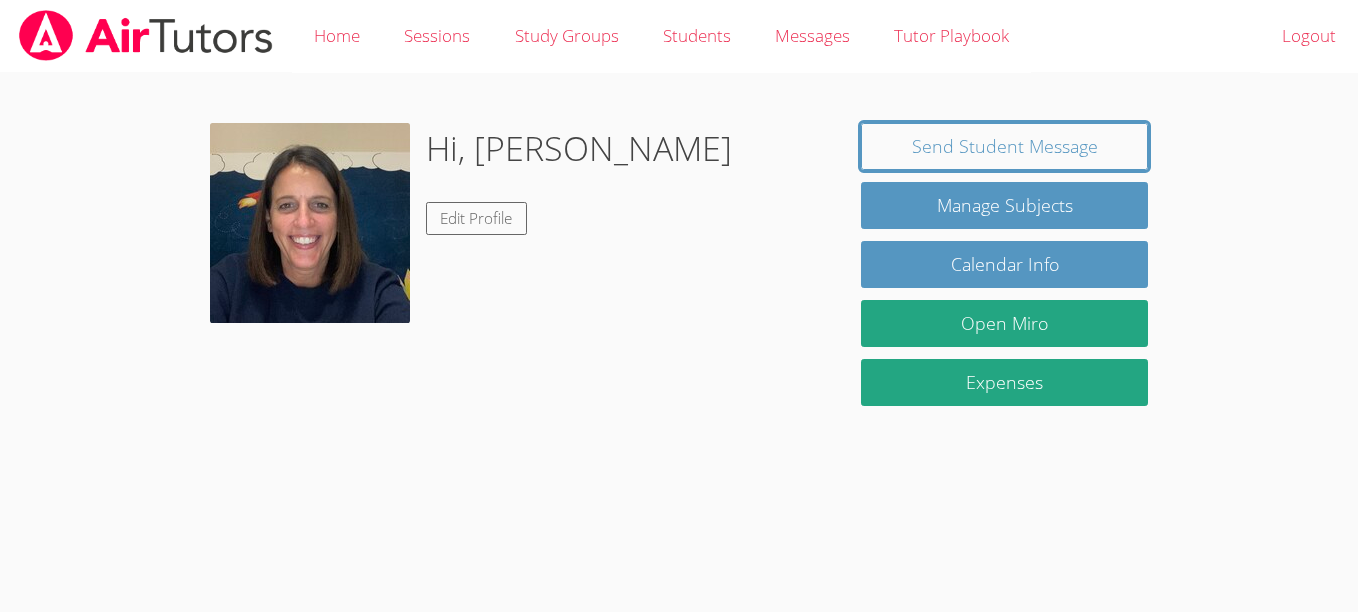 click on "Home" at bounding box center (337, 36) 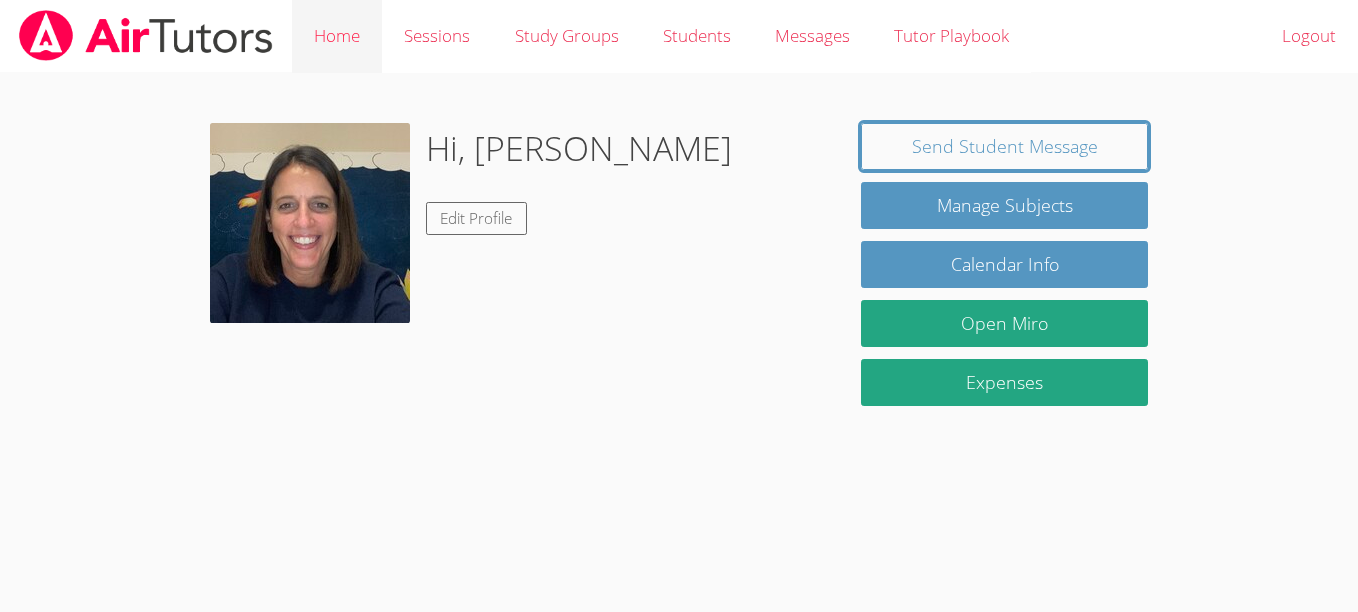 click on "Home" at bounding box center [337, 36] 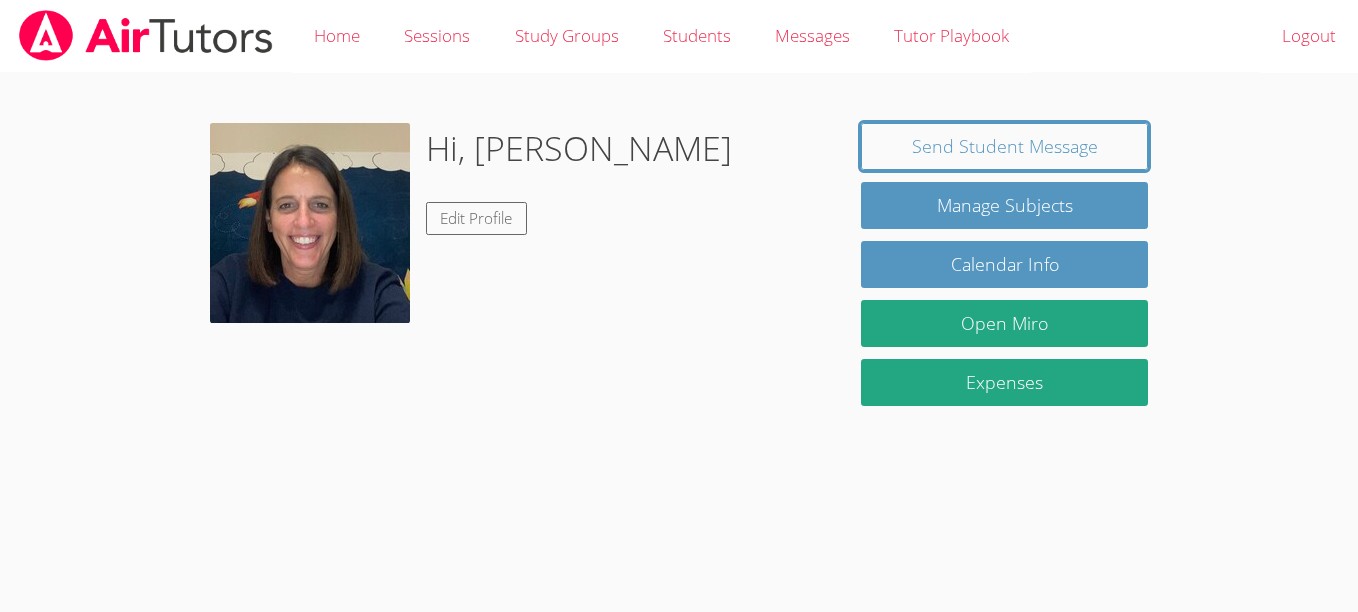 click on "Home" at bounding box center [337, 36] 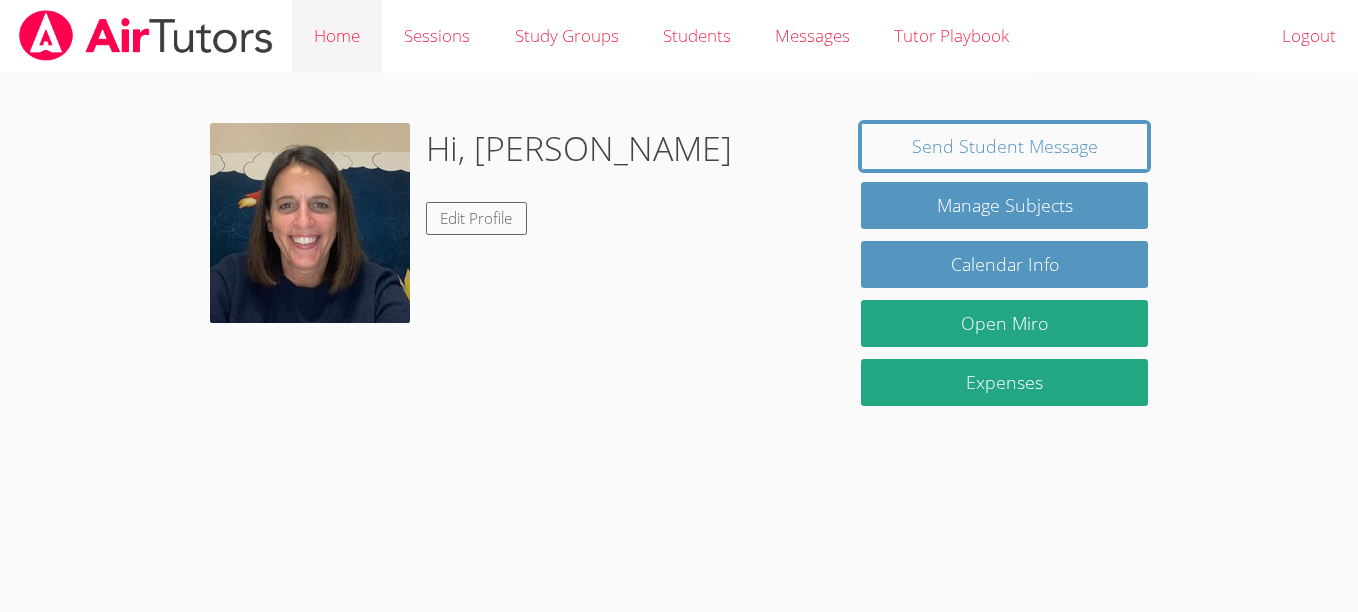 click on "Home" at bounding box center [337, 36] 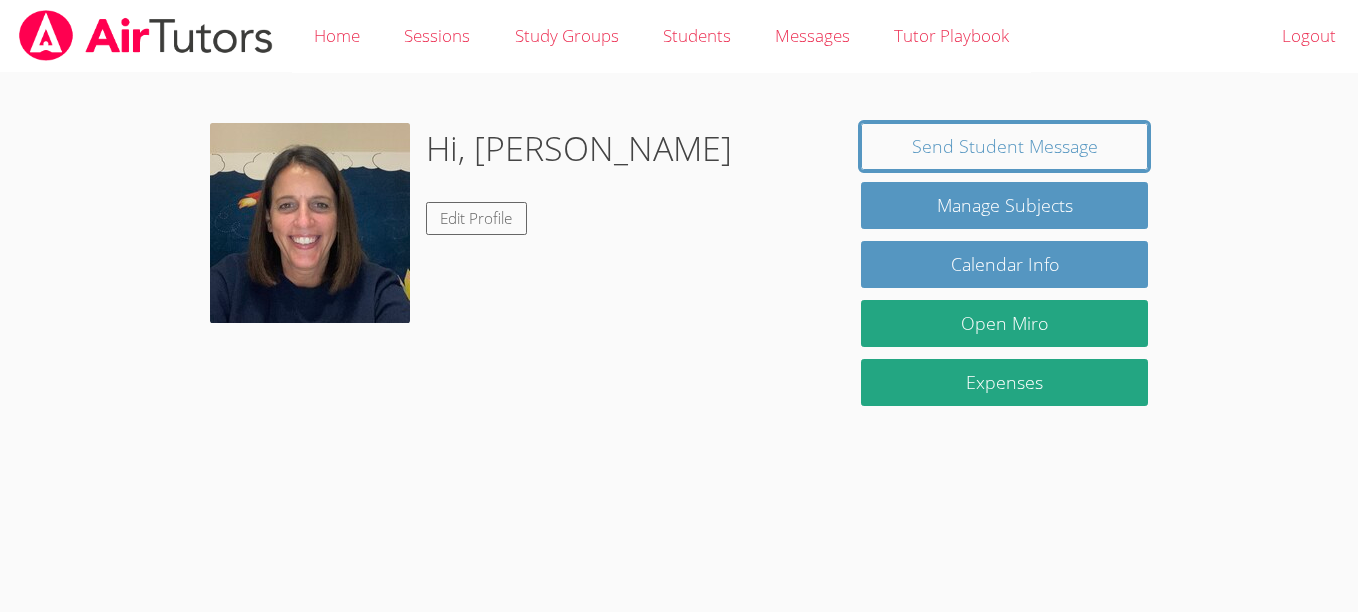 click on "Home" at bounding box center (337, 36) 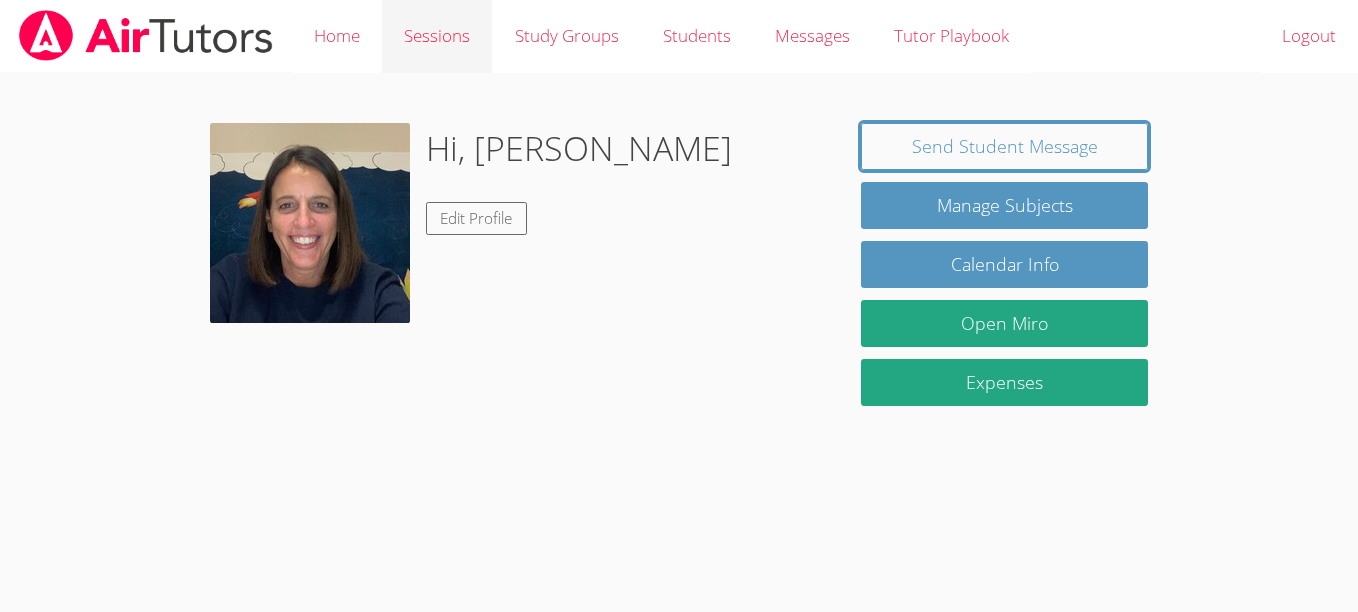 click on "Sessions" at bounding box center [437, 36] 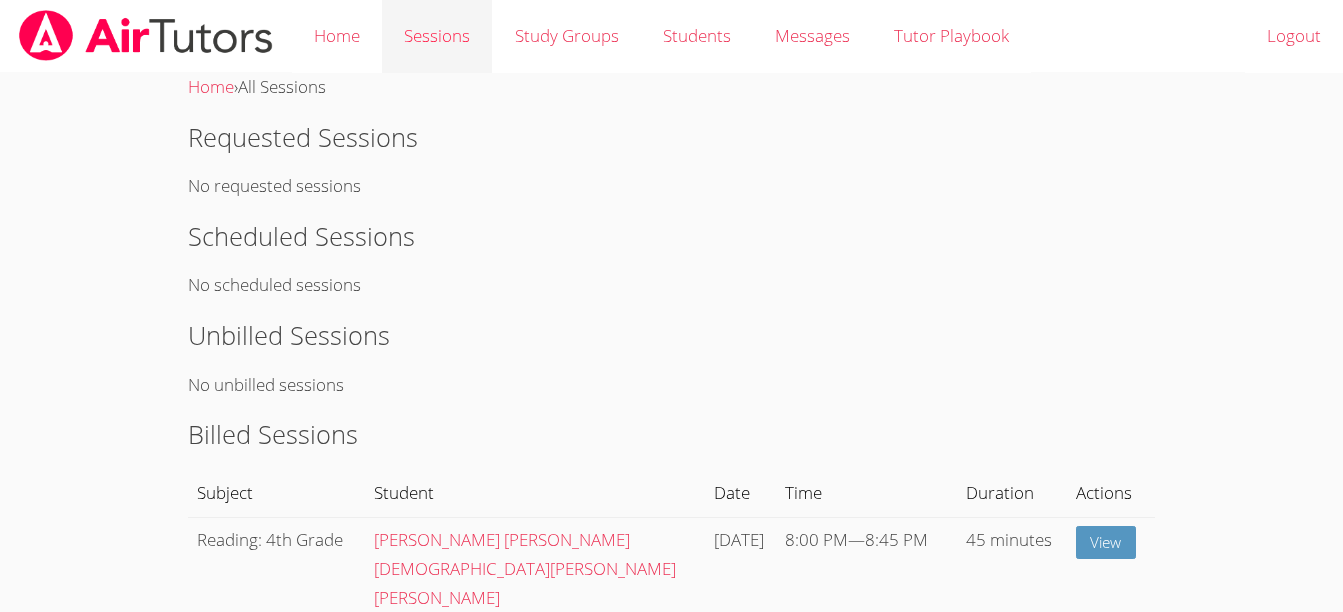 click on "Sessions" at bounding box center [437, 36] 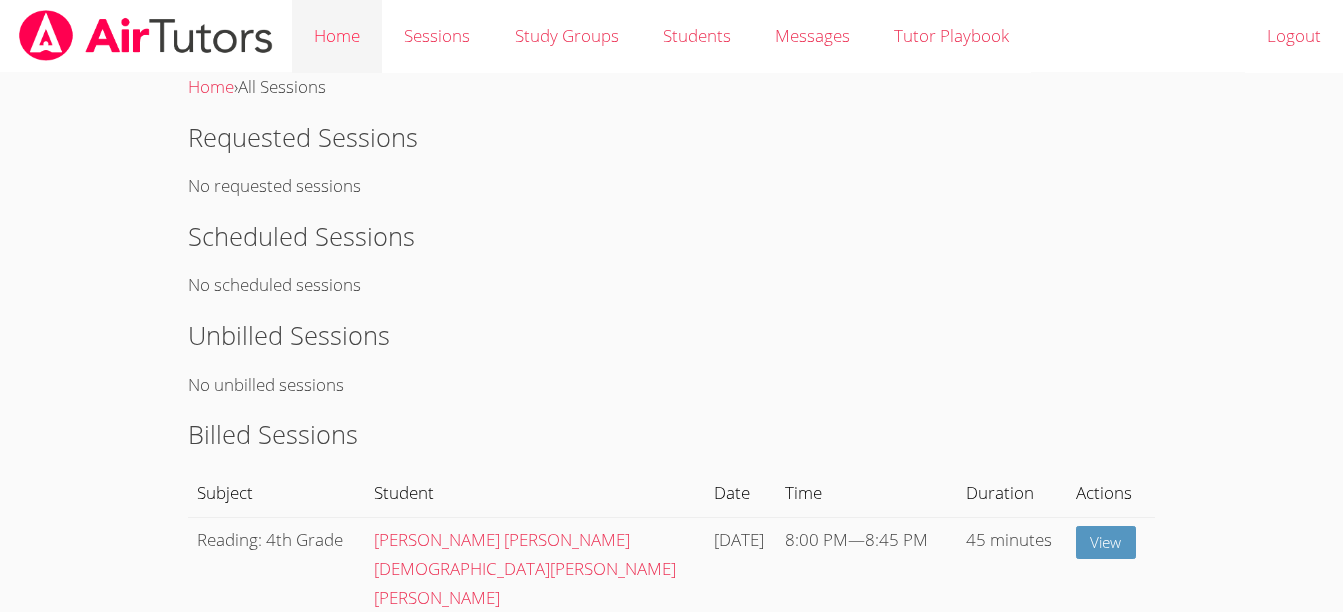 click on "Home" at bounding box center [337, 36] 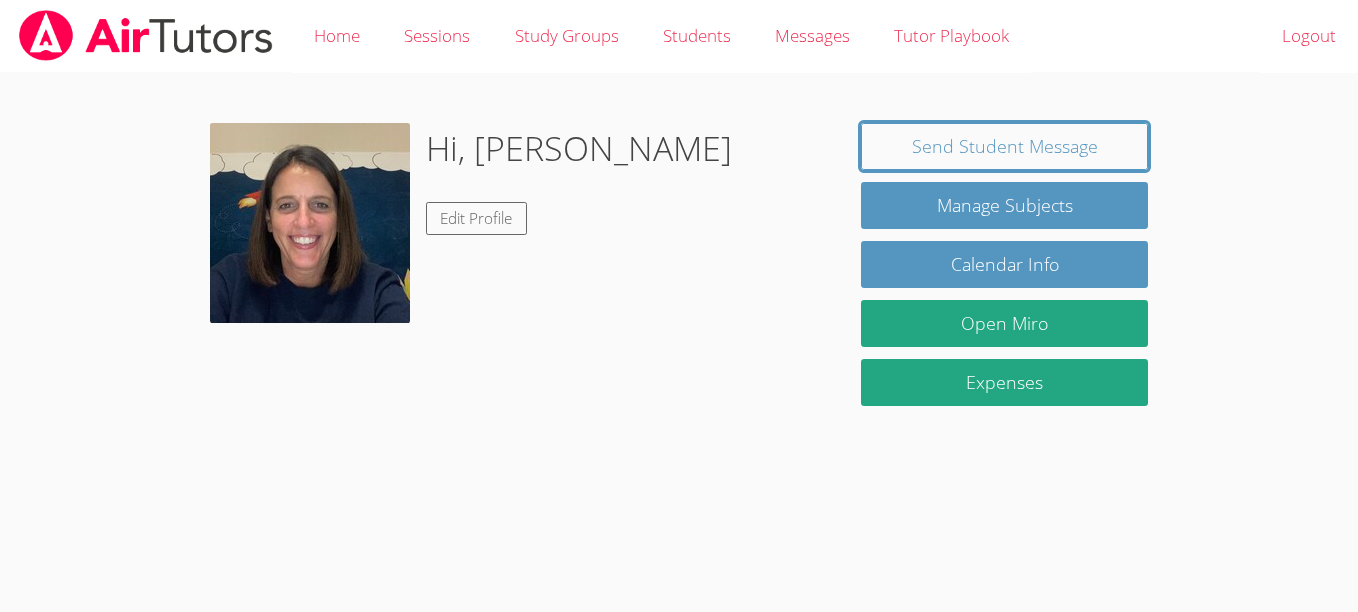 scroll, scrollTop: 0, scrollLeft: 0, axis: both 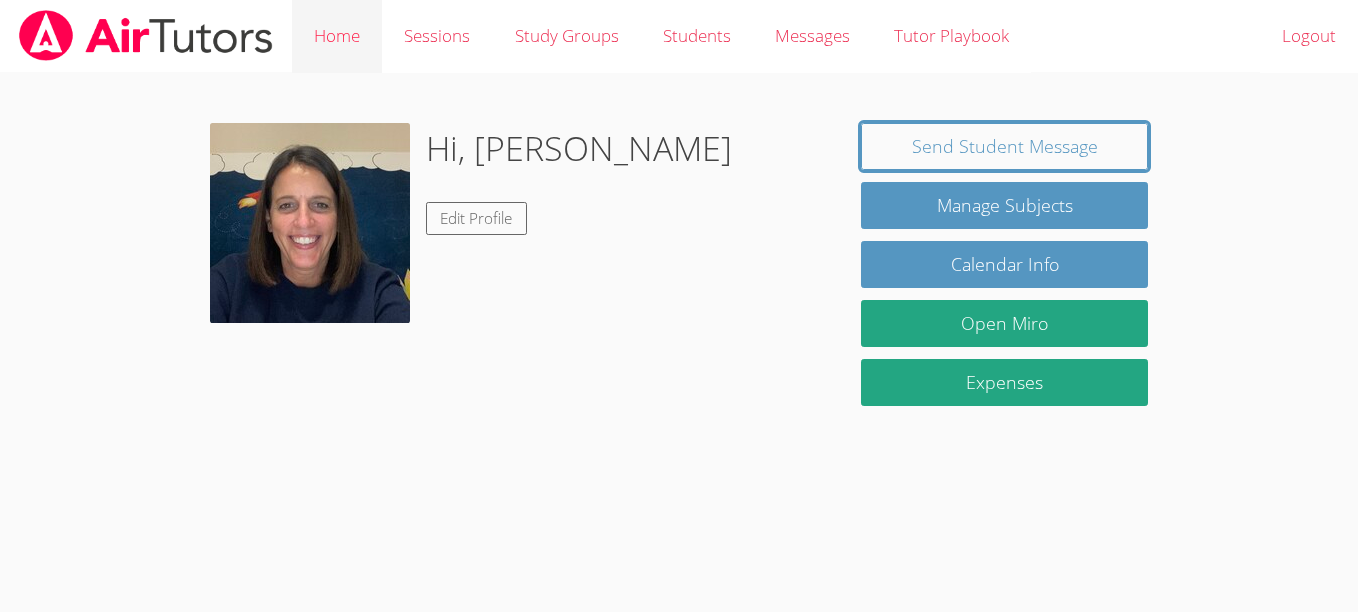 click on "Home" at bounding box center [337, 36] 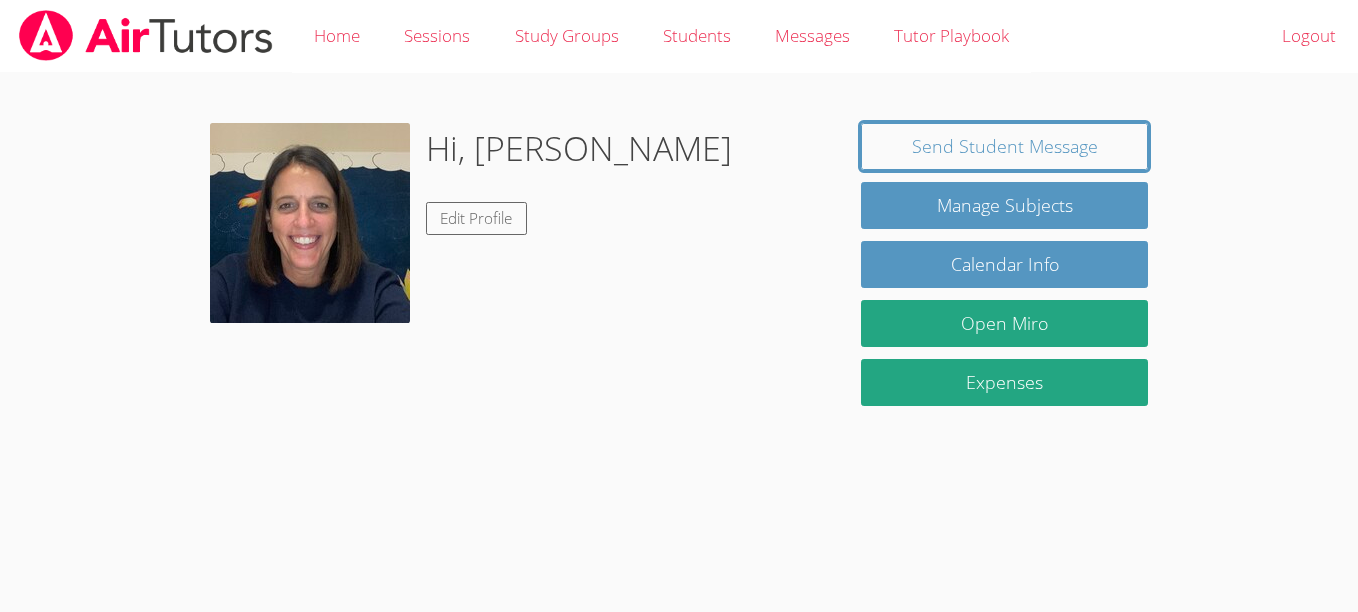 click on "Home" at bounding box center [337, 36] 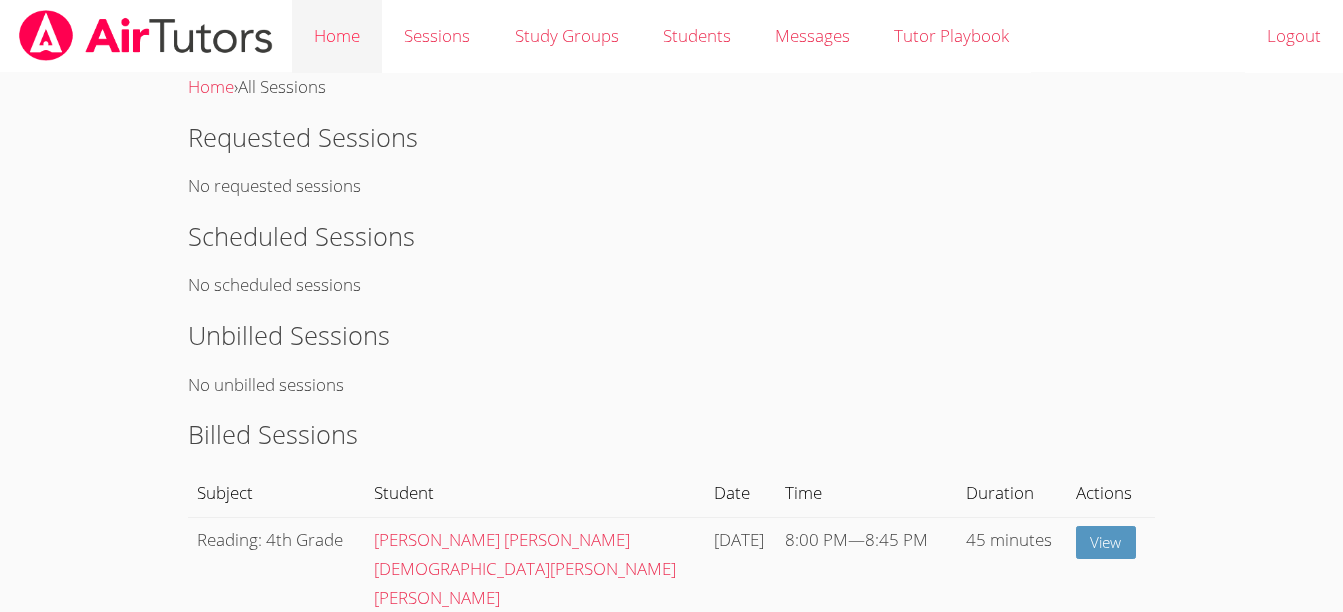 click on "Home" at bounding box center [337, 36] 